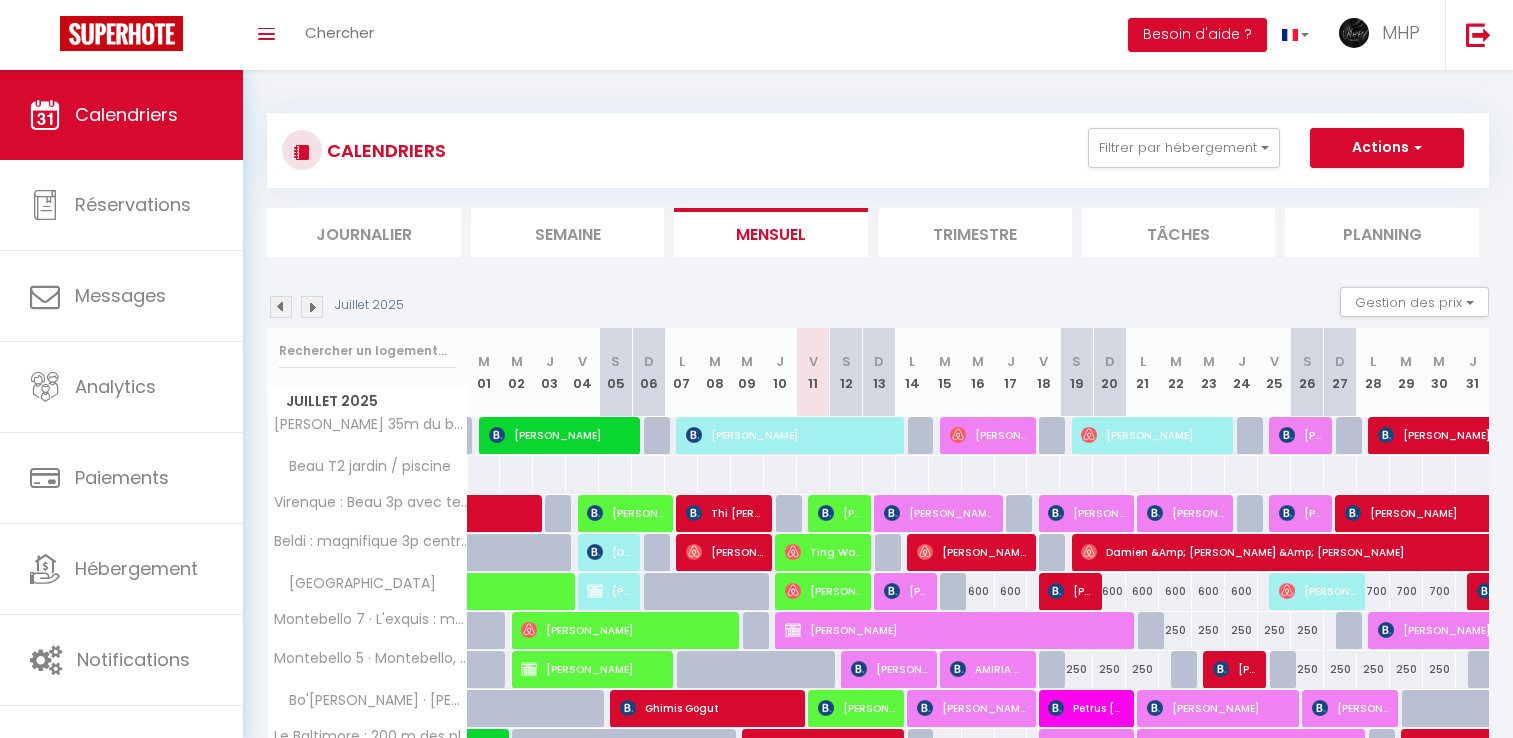 scroll, scrollTop: 380, scrollLeft: 0, axis: vertical 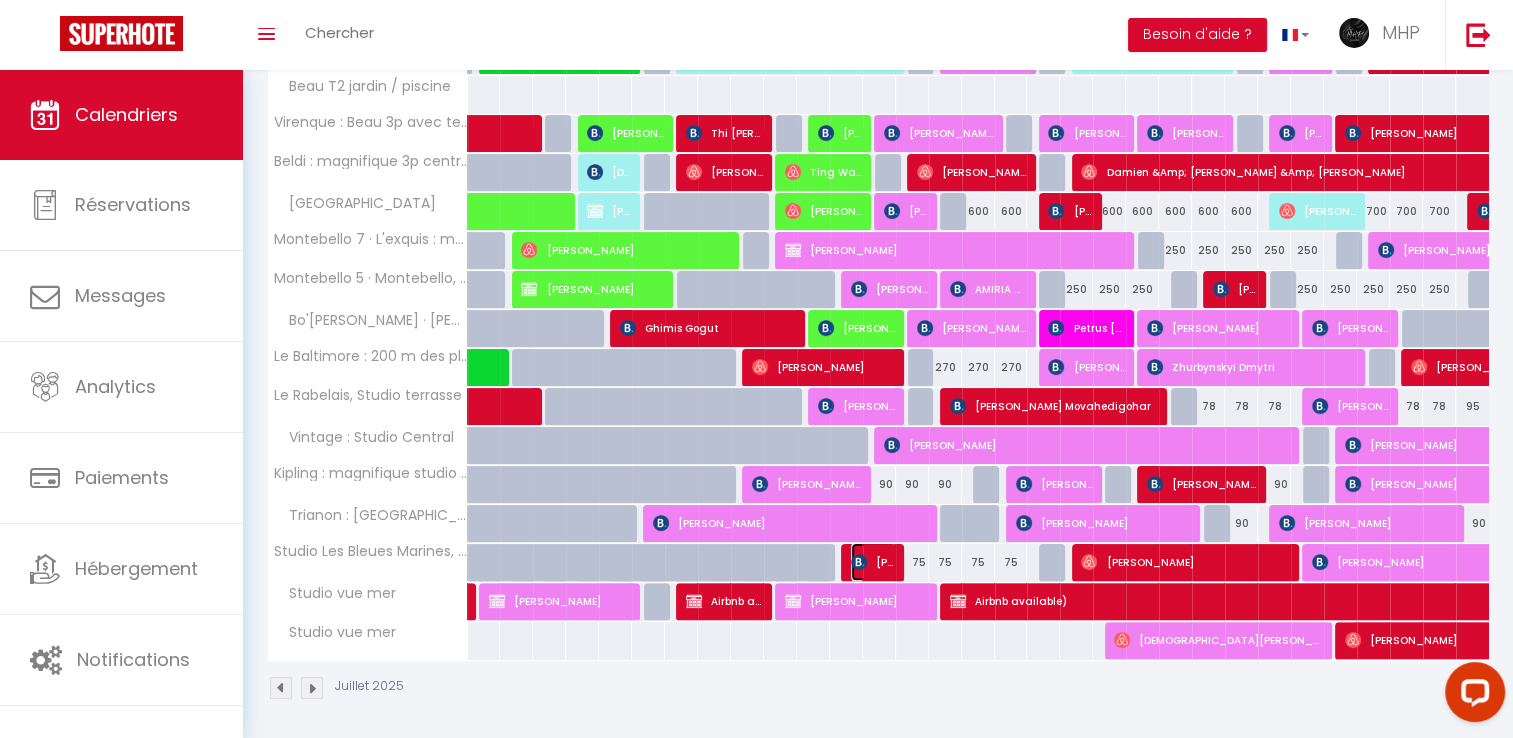 click on "[PERSON_NAME]" at bounding box center [873, 562] 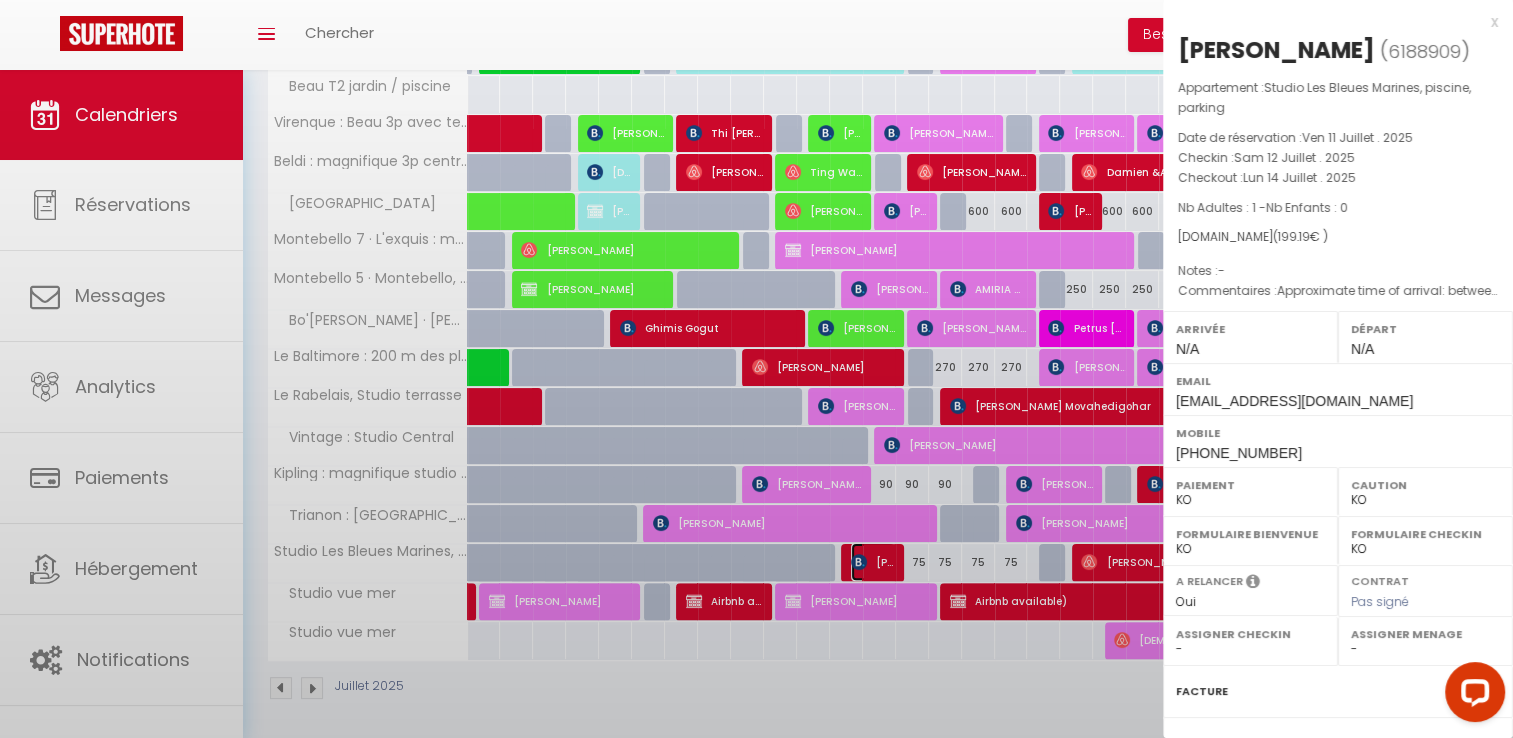 select on "40441" 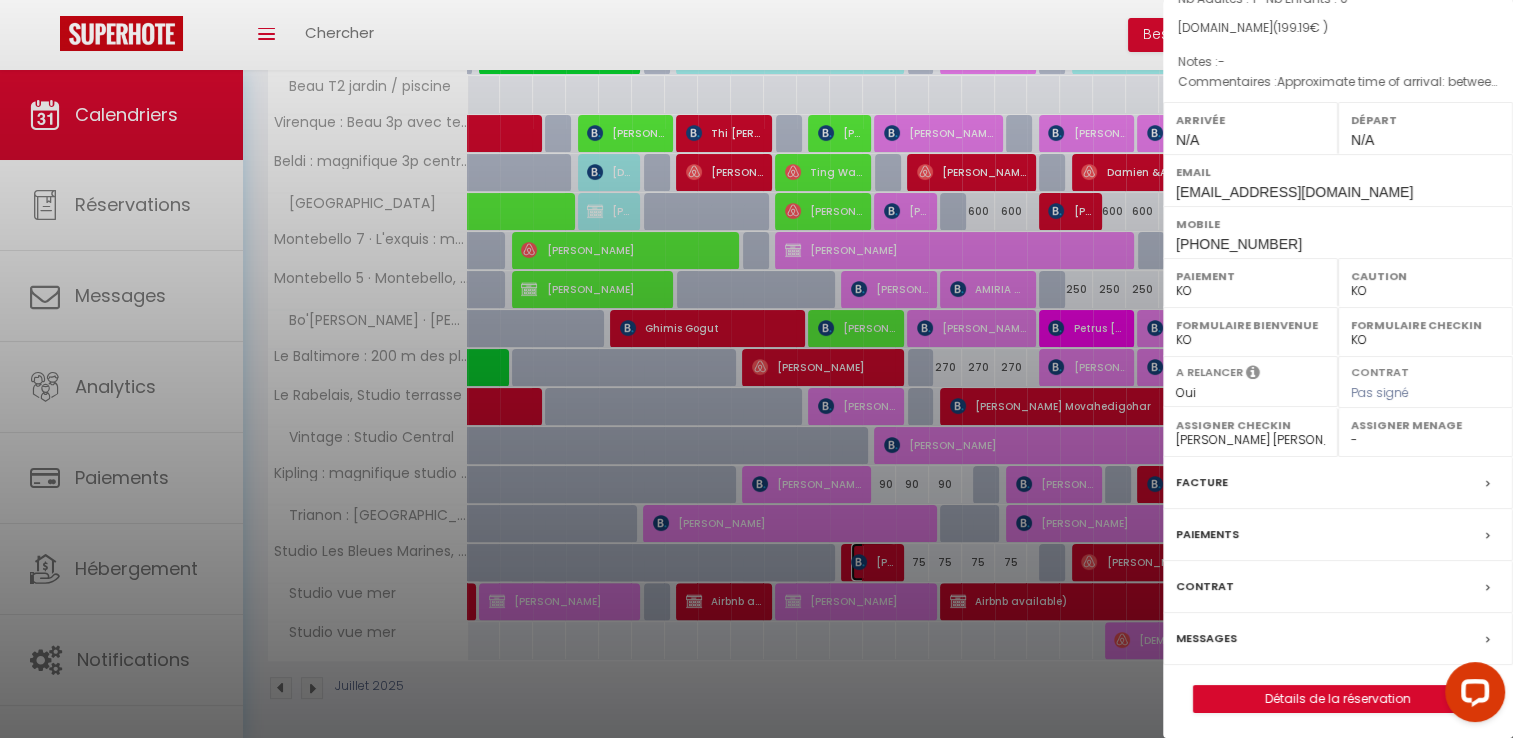 scroll, scrollTop: 210, scrollLeft: 0, axis: vertical 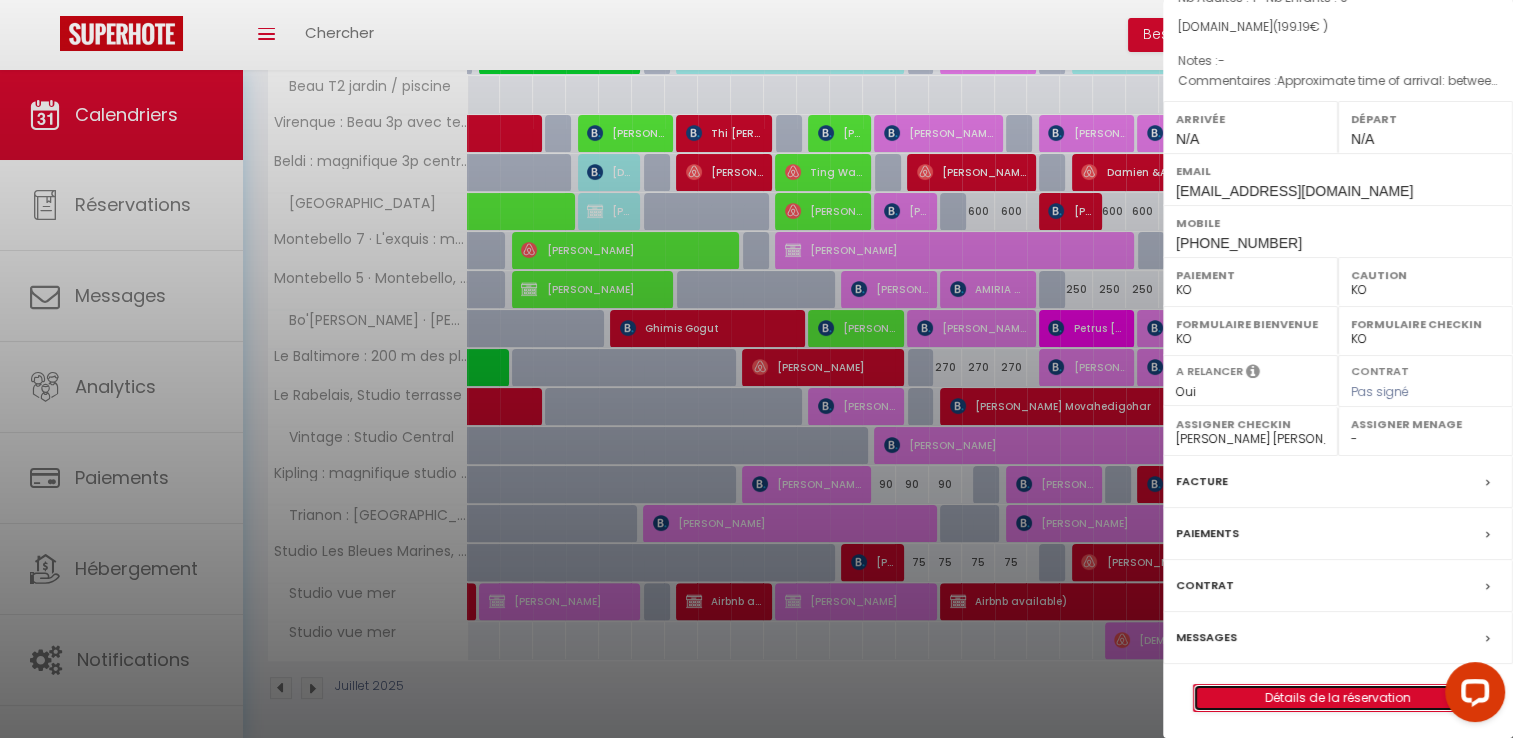 click on "Détails de la réservation" at bounding box center [1338, 698] 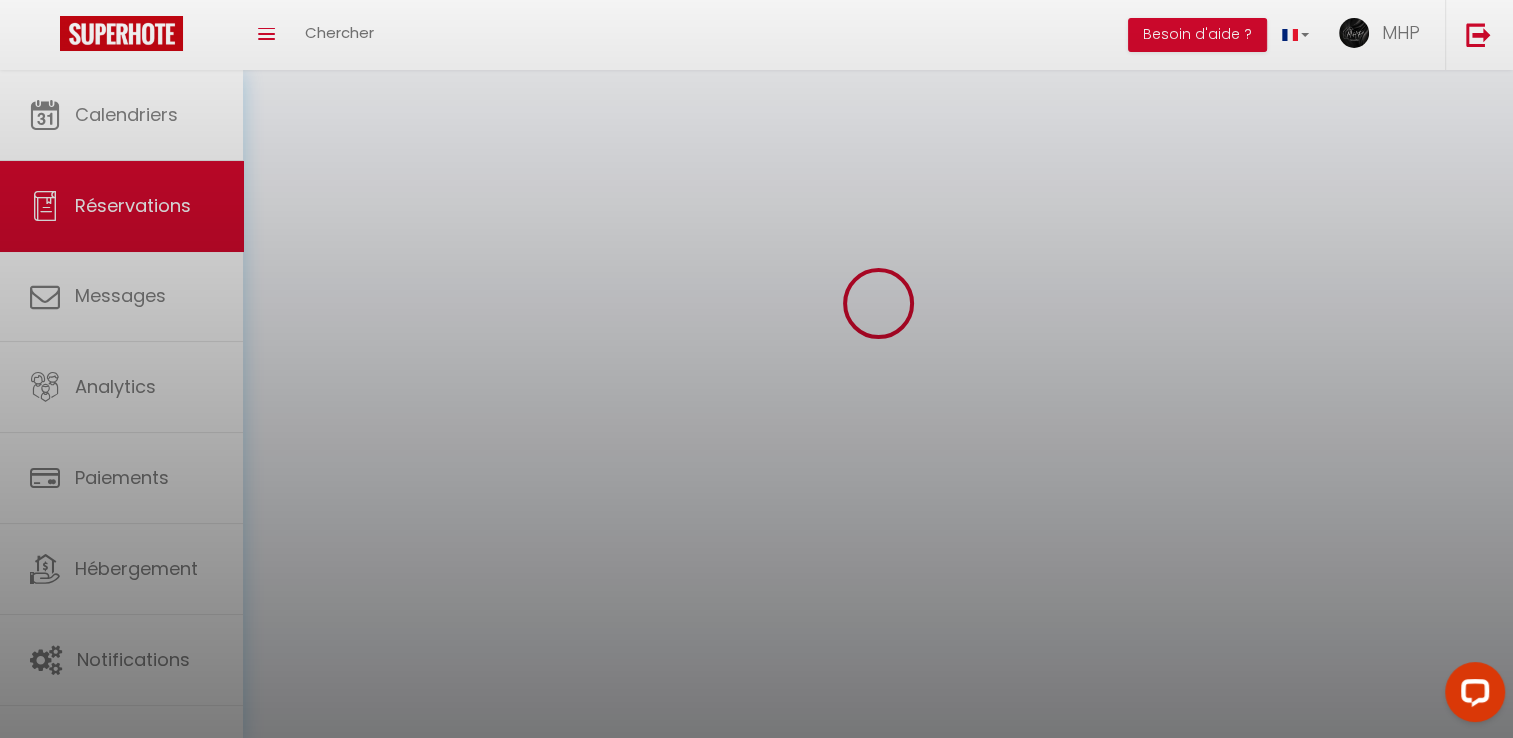 scroll, scrollTop: 0, scrollLeft: 0, axis: both 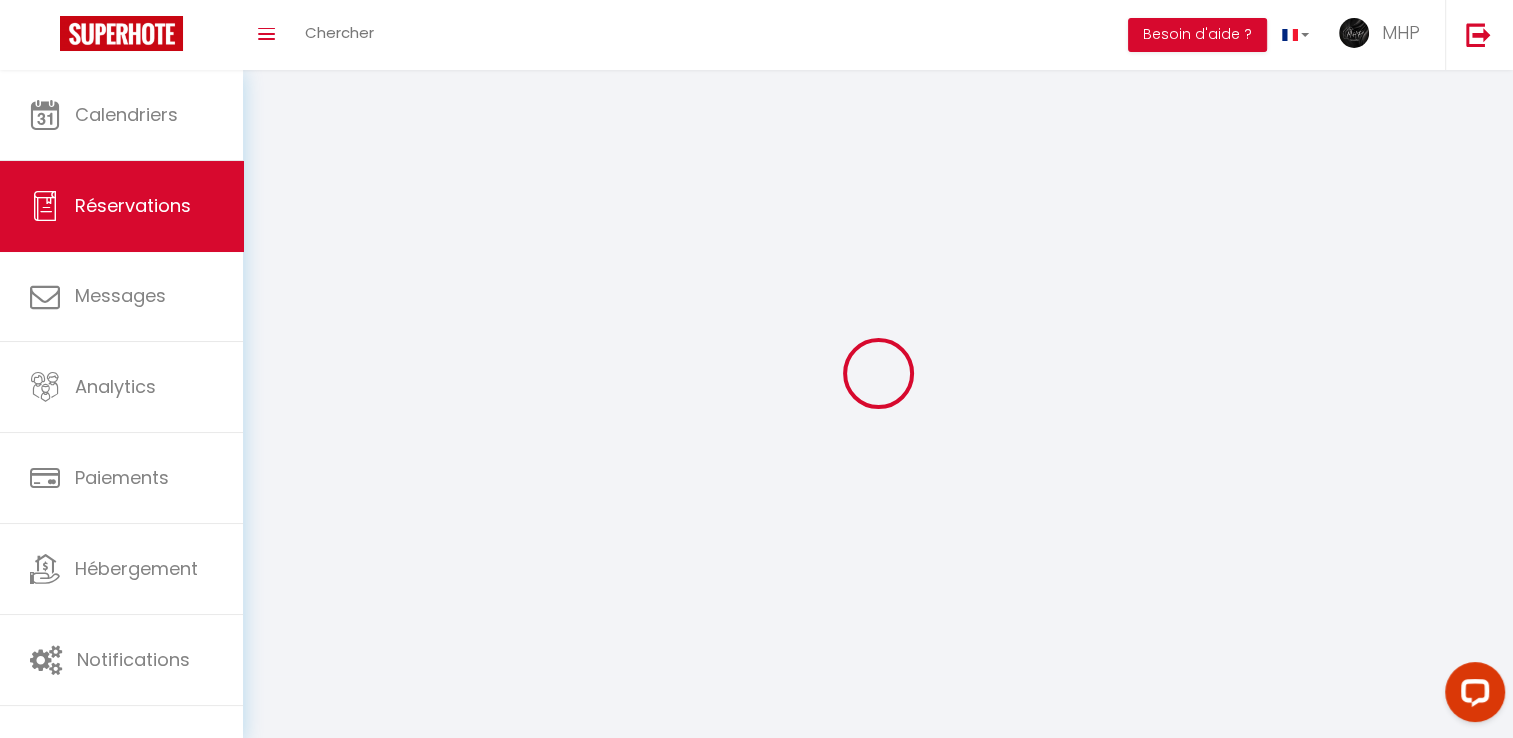 select 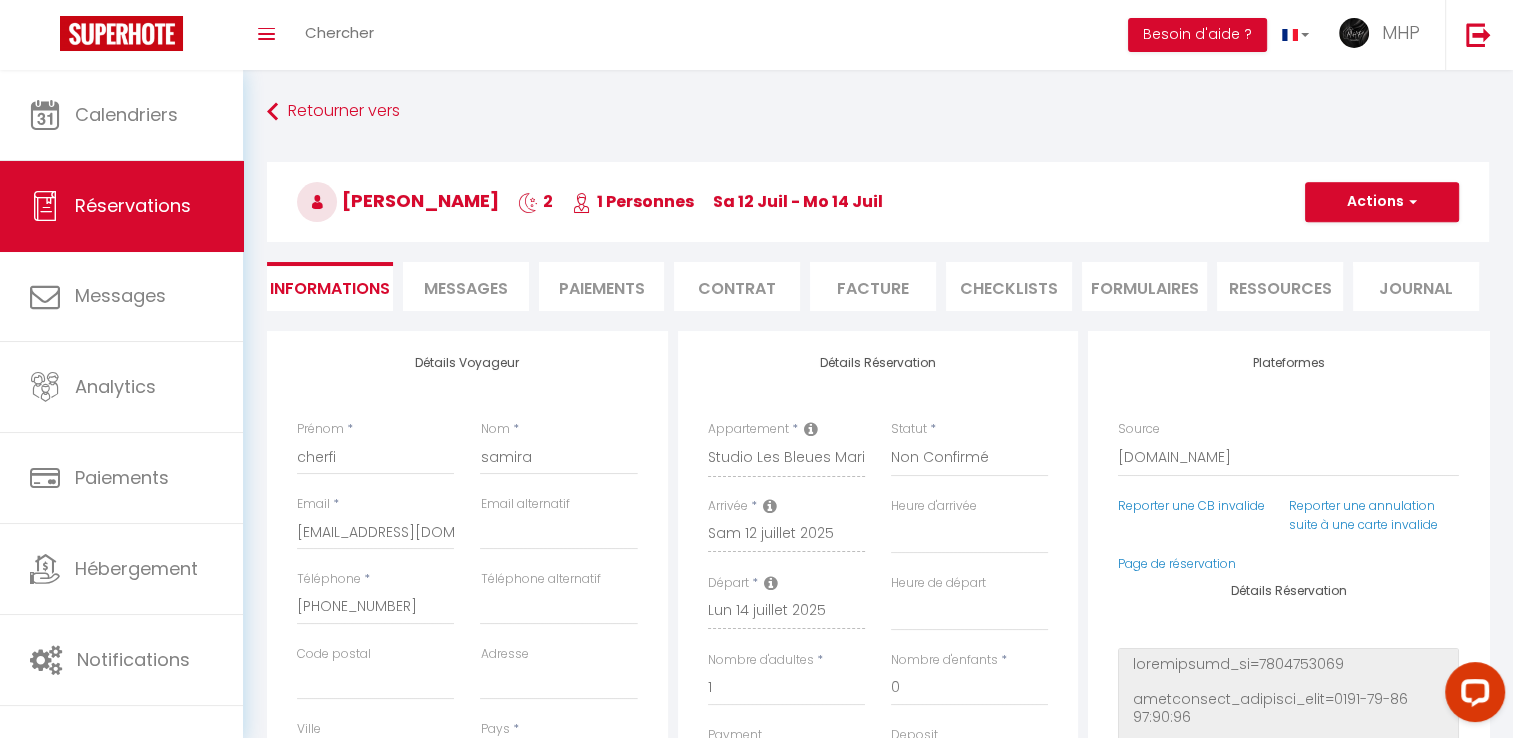 type on "60" 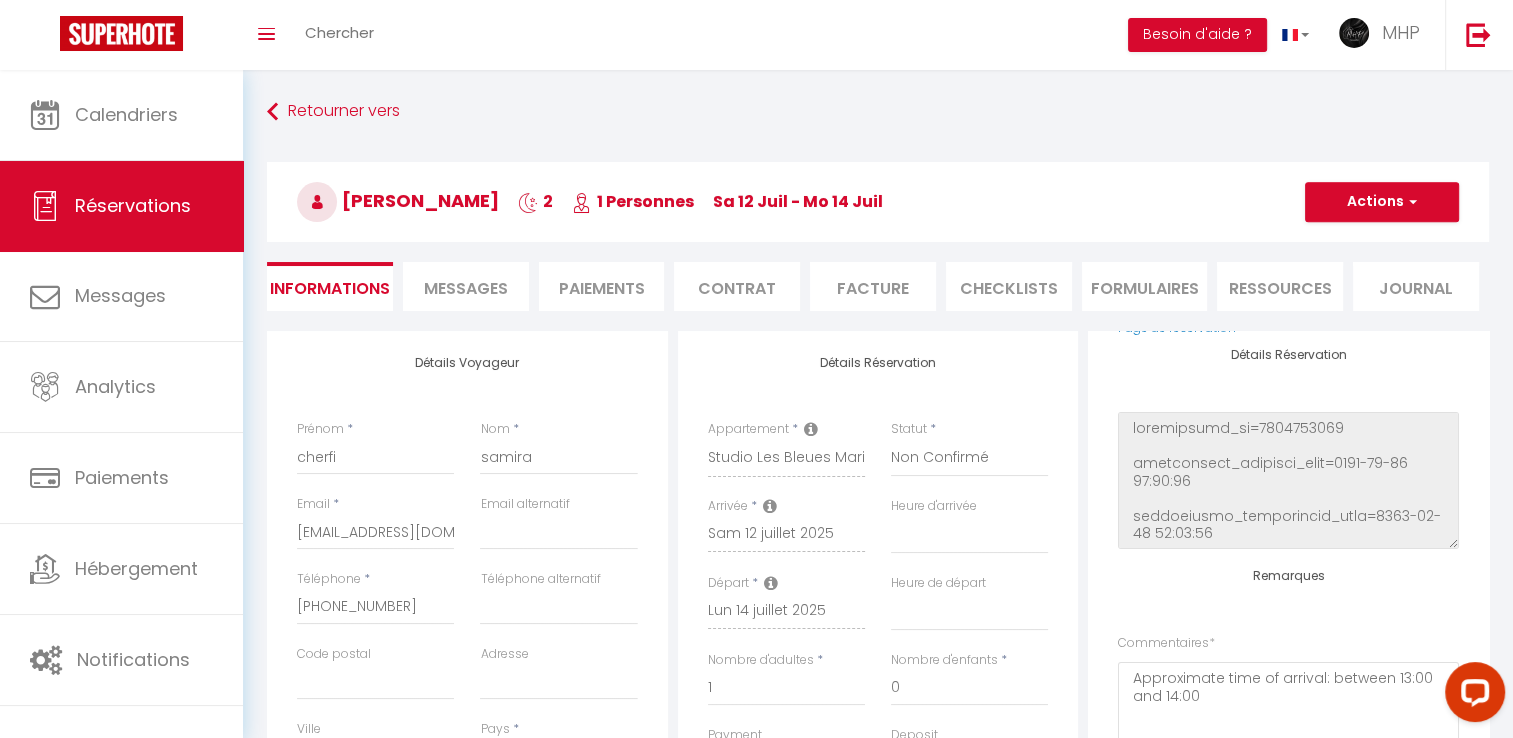 scroll, scrollTop: 236, scrollLeft: 0, axis: vertical 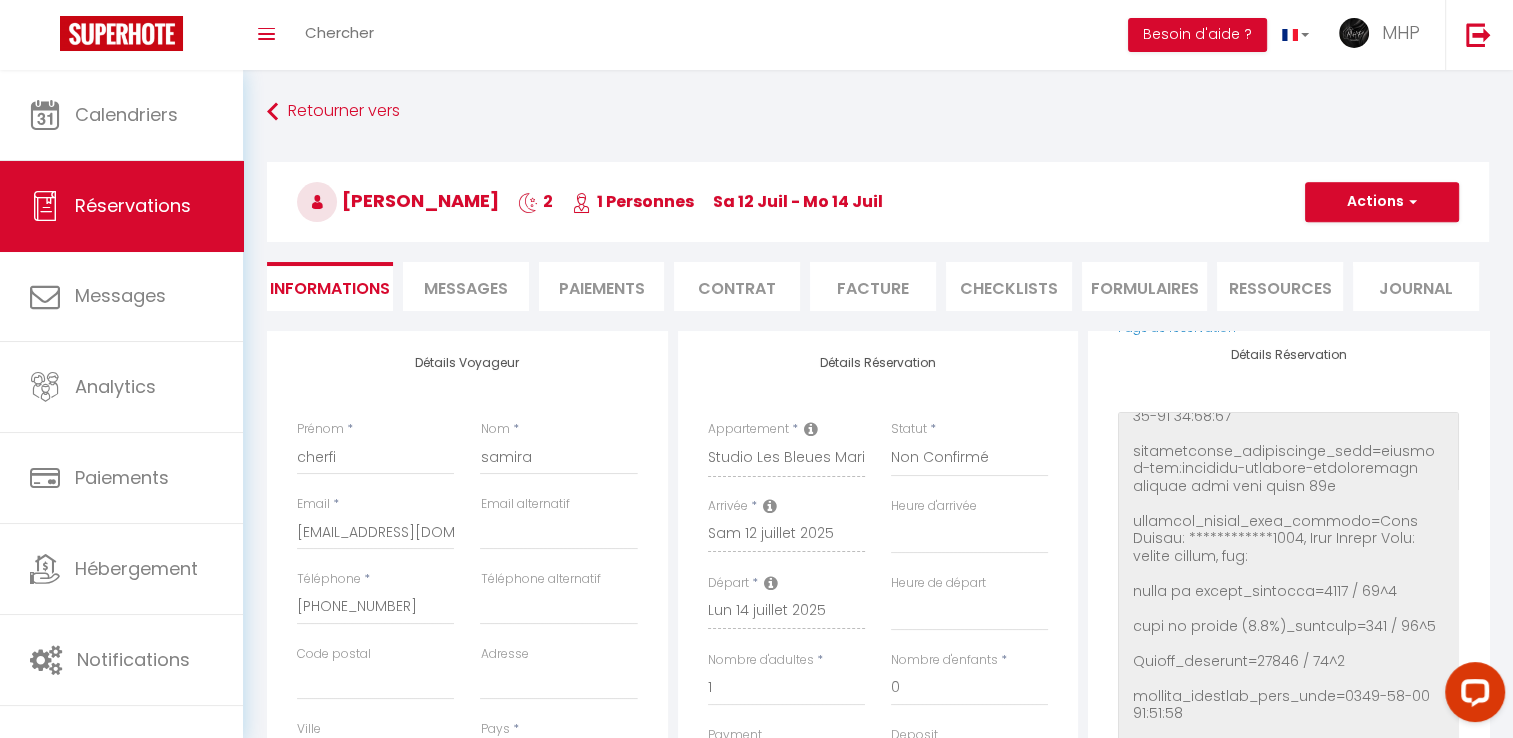 click on "Coaching SuperHote ce soir à 18h00, pour participer:  [URL][DOMAIN_NAME][SECURITY_DATA]   ×     Toggle navigation       Toggle Search     Toggle menubar     Chercher   BUTTON
Besoin d'aide ?
MHP   Paramètres        Équipe     Résultat de la recherche   Aucun résultat     Calendriers     Réservations     Messages     Analytics      Paiements     Hébergement     Notifications                 Résultat de la recherche   Id   Appart   Voyageur    Checkin   Checkout   Nuits   Pers.   Plateforme   Statut     Résultat de la recherche   Aucun résultat            Retourner vers    [GEOGRAPHIC_DATA]   samira   2    1 Personnes
[DATE] - Mo [DATE]
Actions
Enregistrer   Dupliquer   Supprimer
Actions
Enregistrer   Aperçu et éditer   Envoyer la facture   Copier le lien" at bounding box center (756, 369) 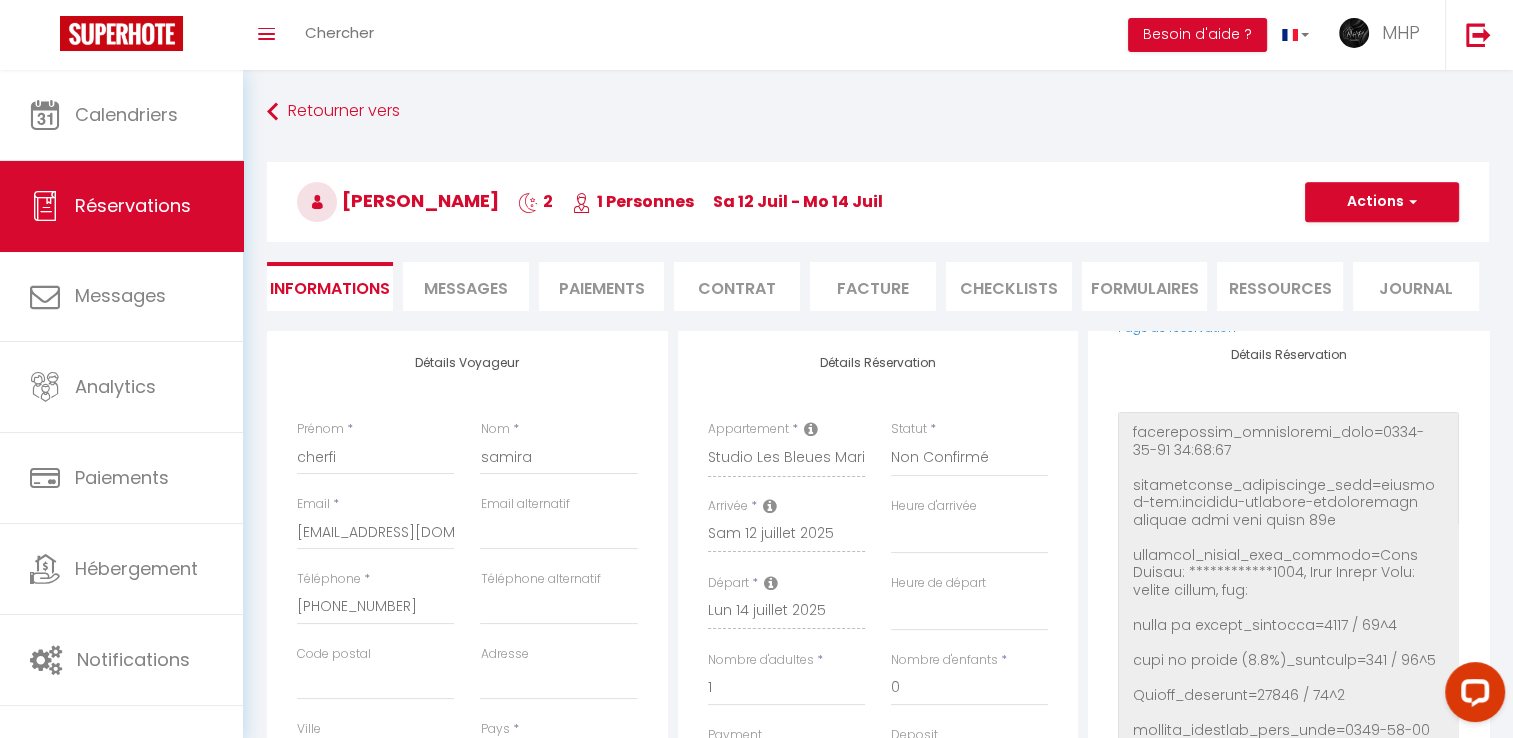 scroll, scrollTop: 992, scrollLeft: 0, axis: vertical 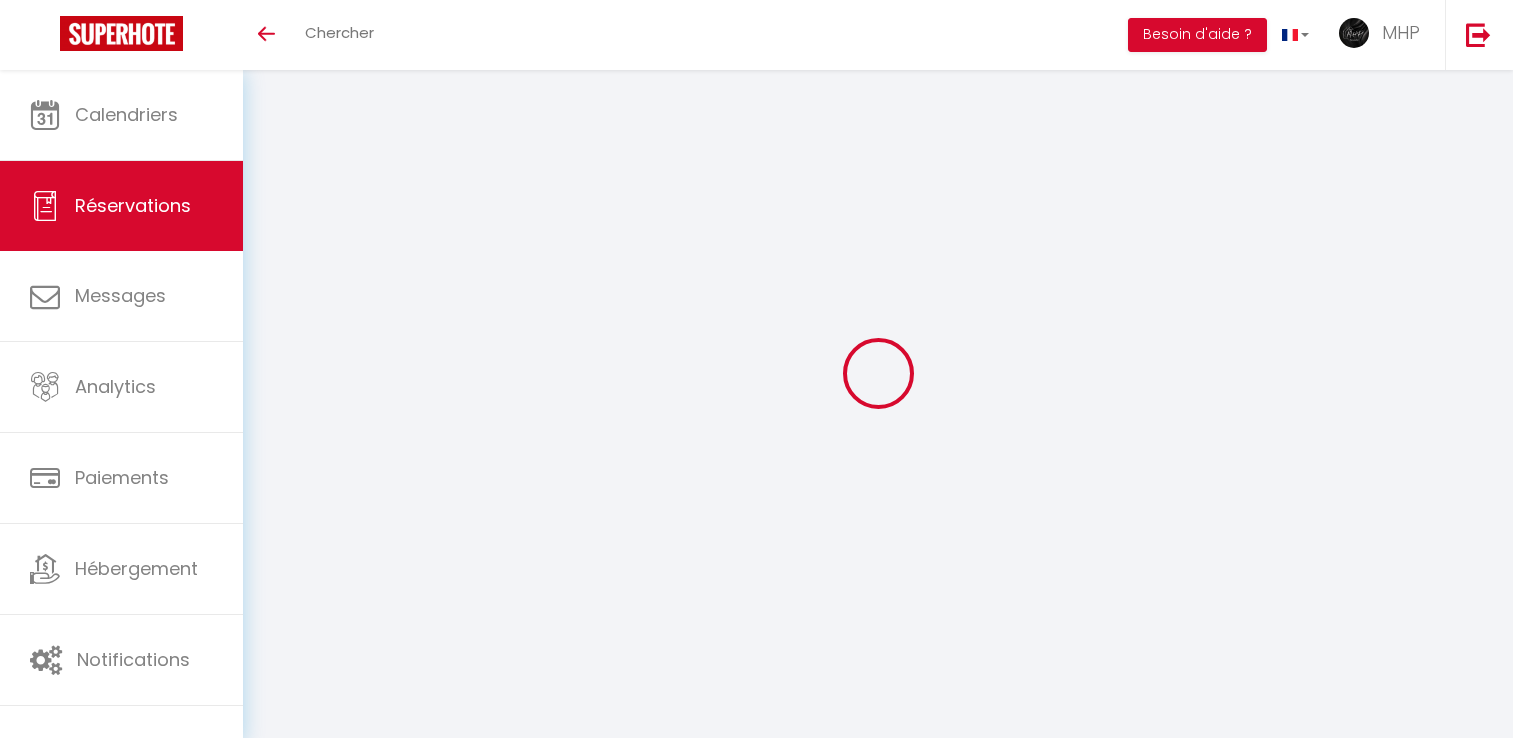 select 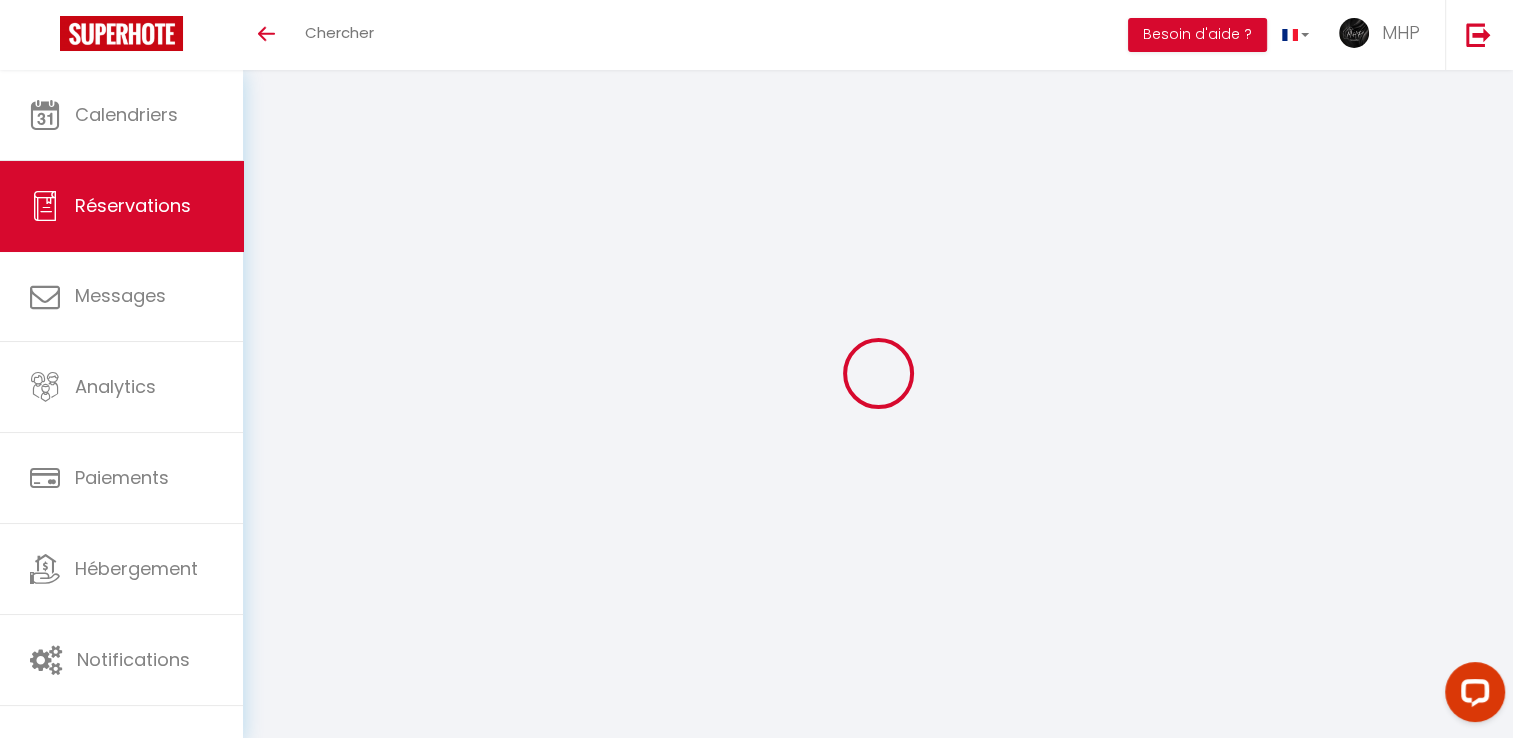 scroll, scrollTop: 0, scrollLeft: 0, axis: both 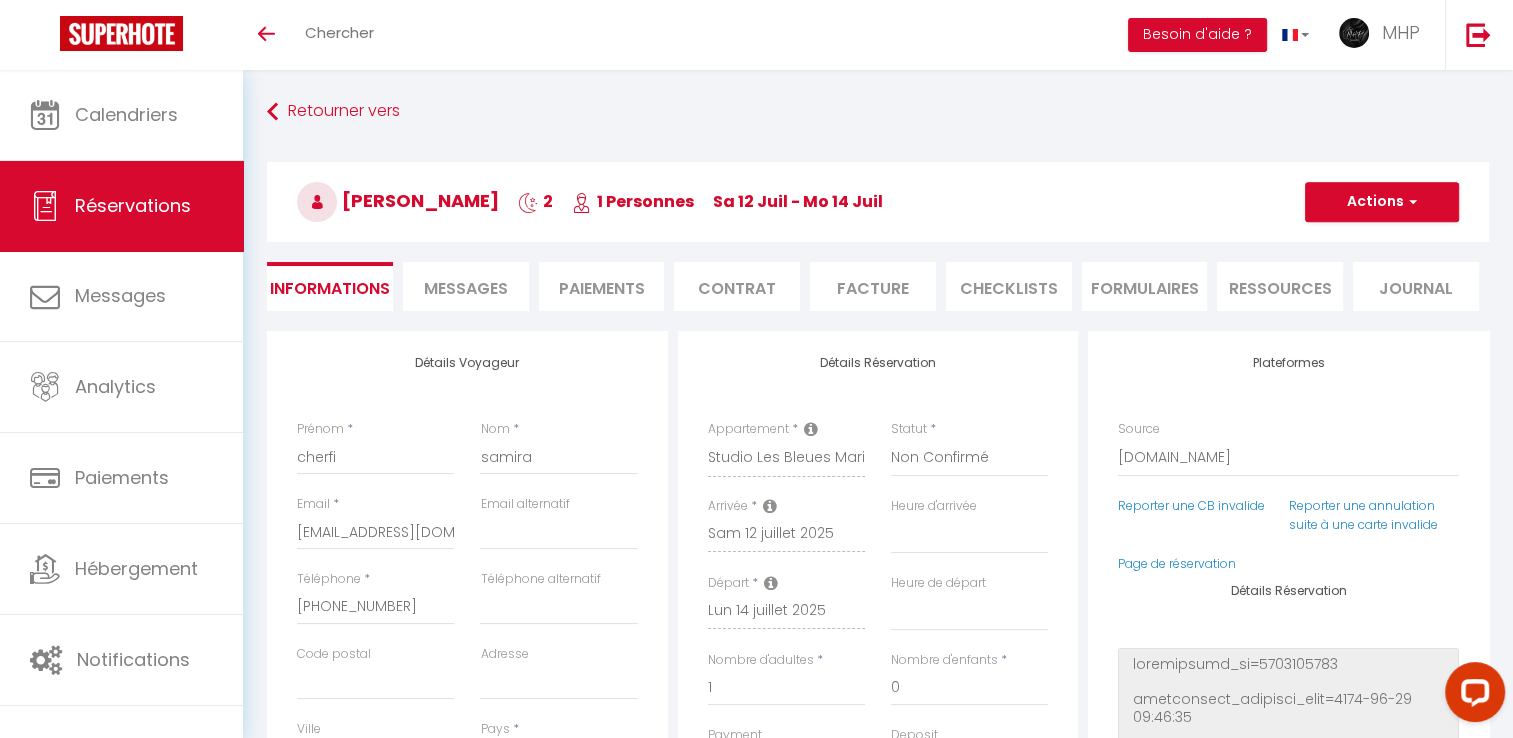 type on "60" 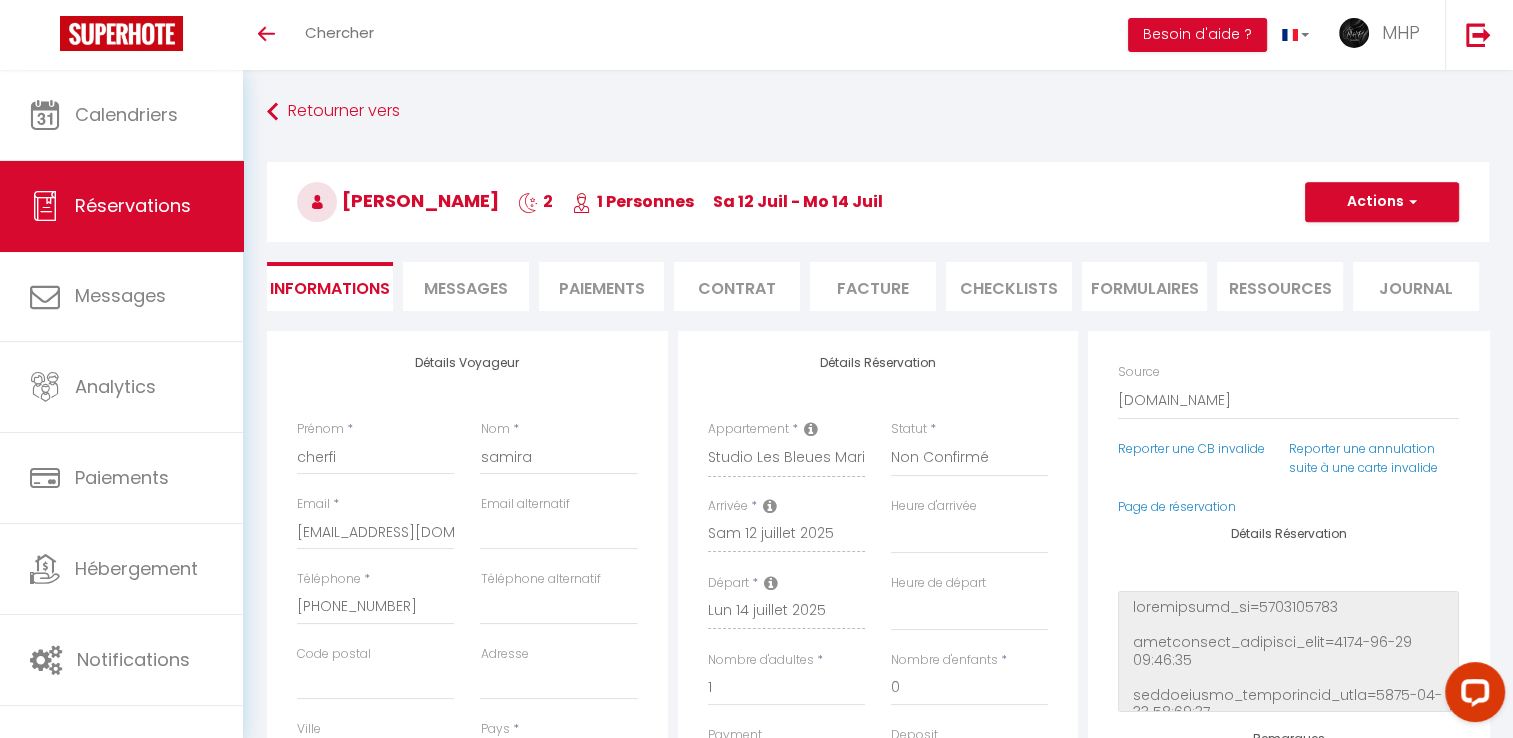 scroll, scrollTop: 100, scrollLeft: 0, axis: vertical 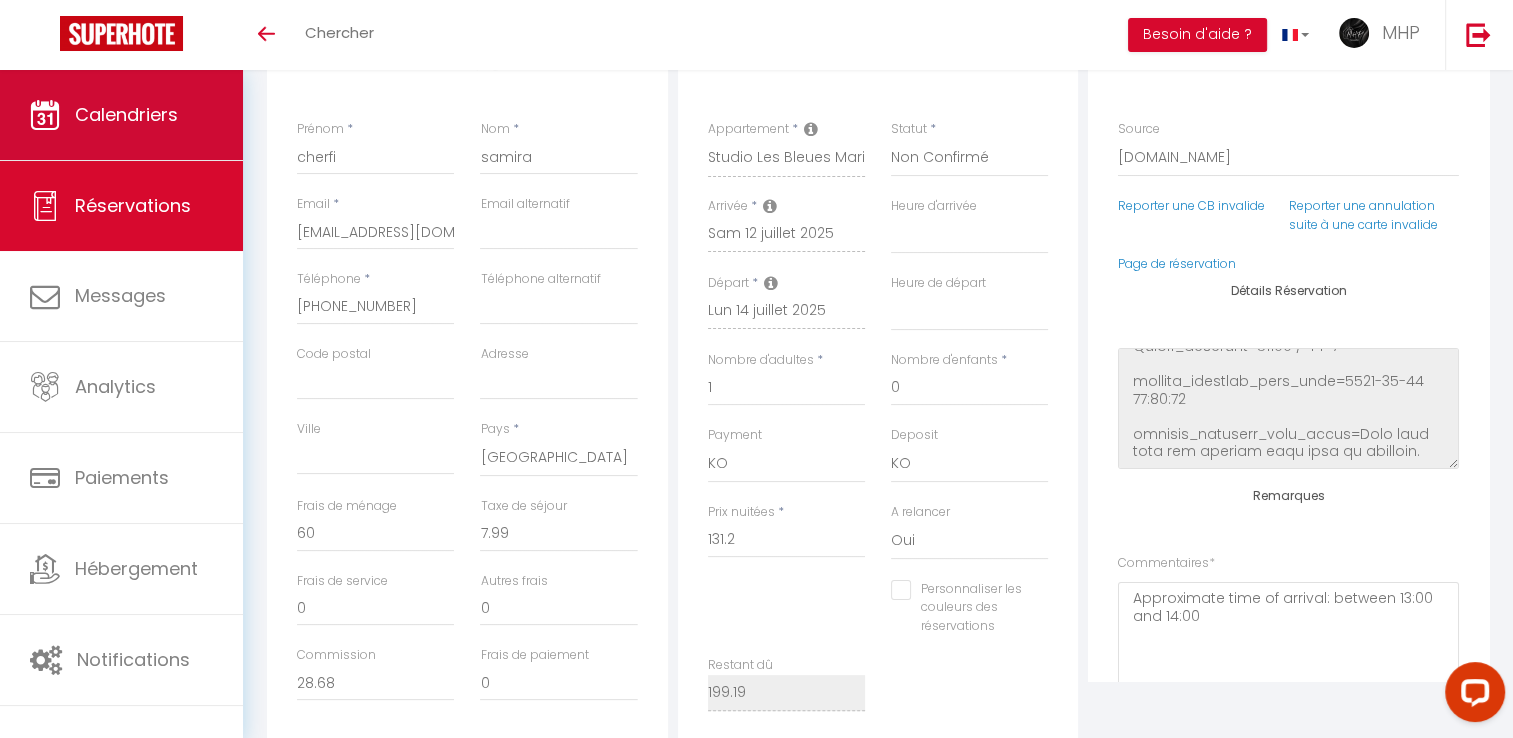 click on "Calendriers" at bounding box center (126, 114) 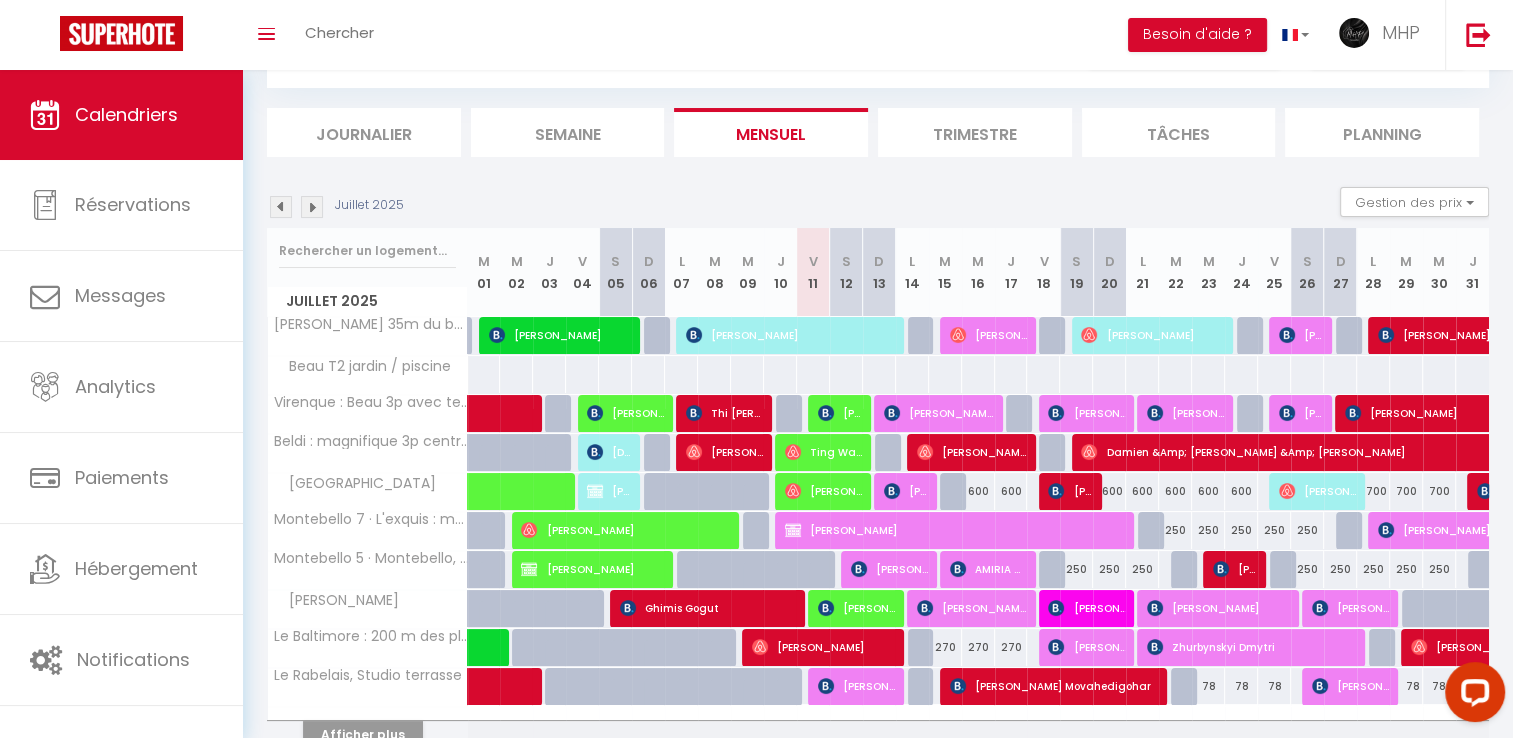 scroll, scrollTop: 196, scrollLeft: 0, axis: vertical 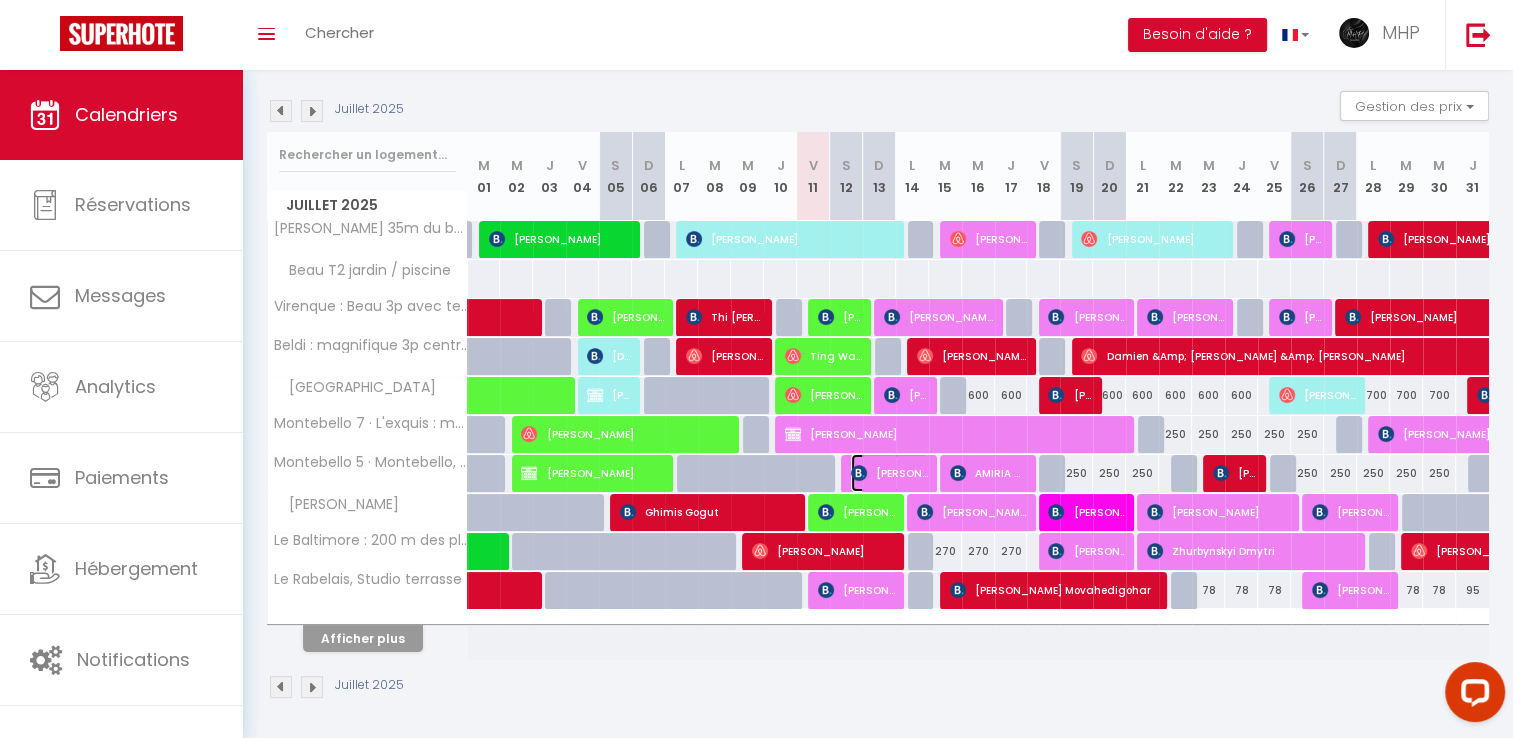 click on "[PERSON_NAME]" at bounding box center (889, 473) 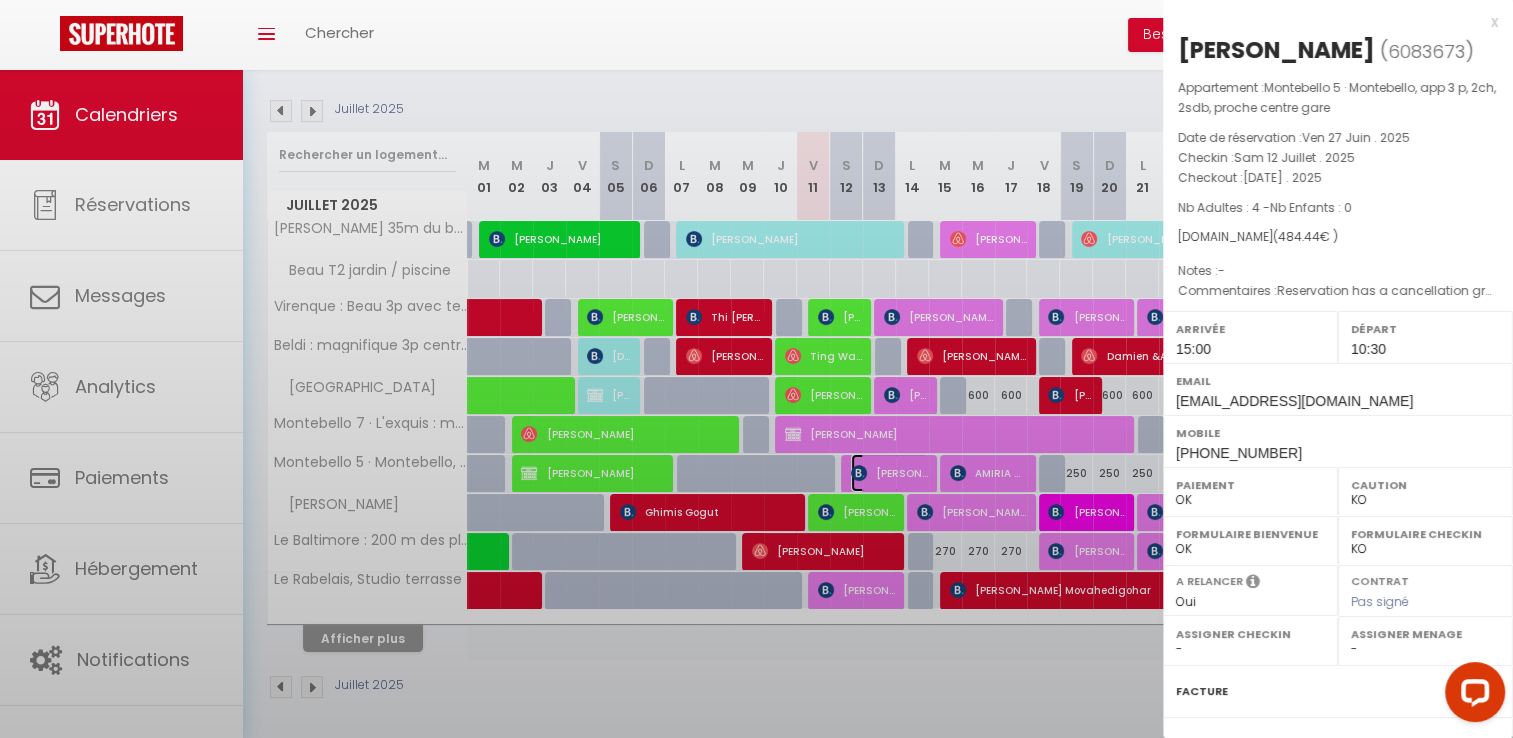 select on "40441" 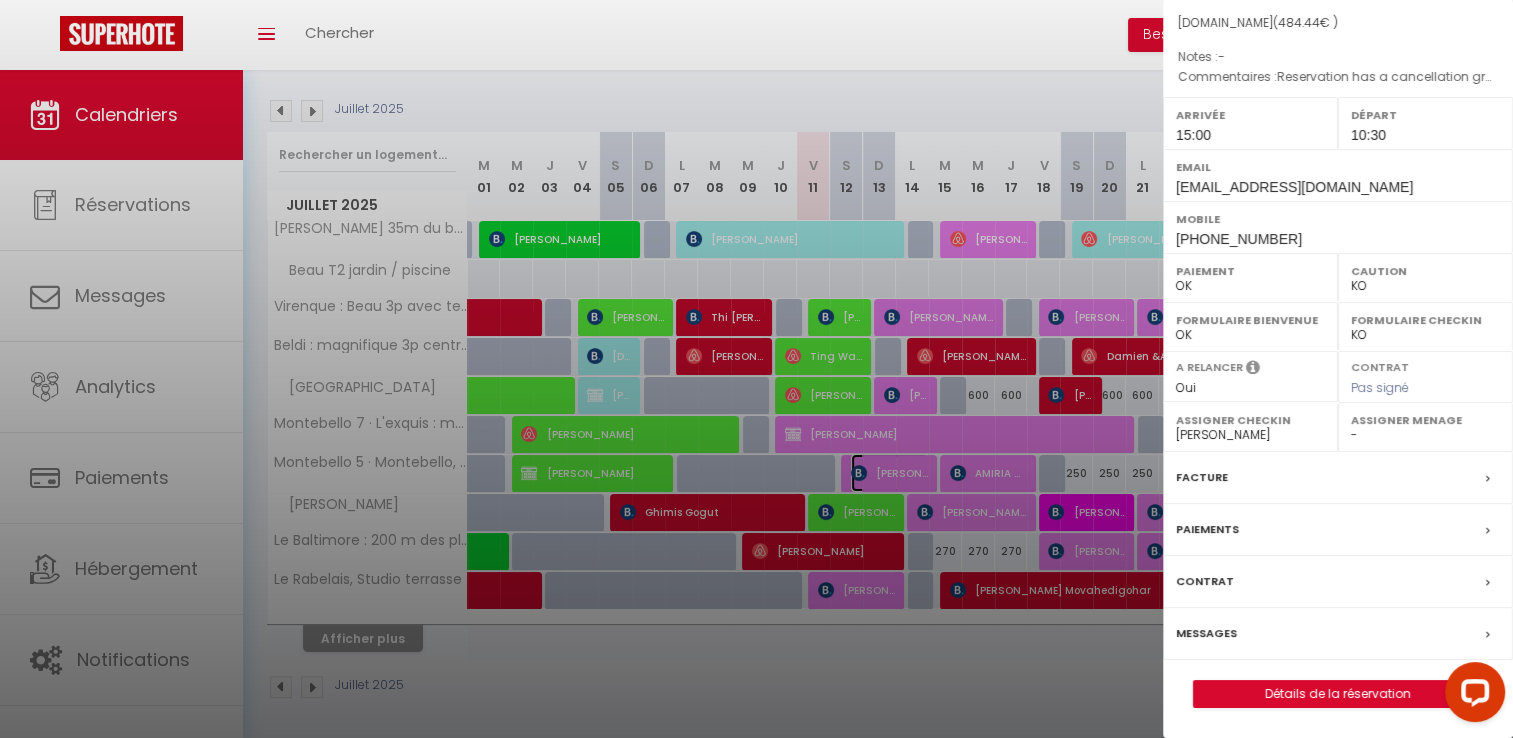 scroll, scrollTop: 242, scrollLeft: 0, axis: vertical 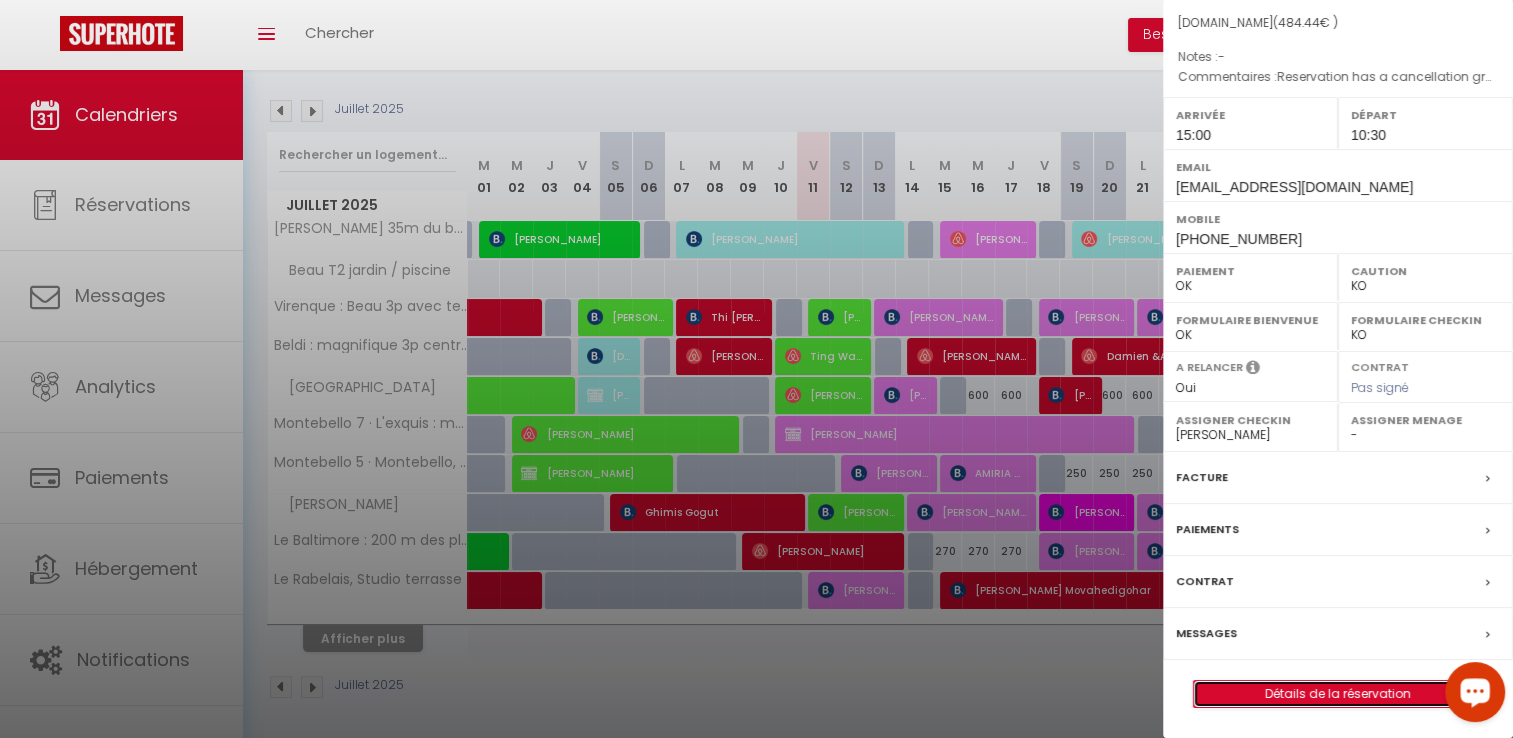 click on "Détails de la réservation" at bounding box center [1338, 694] 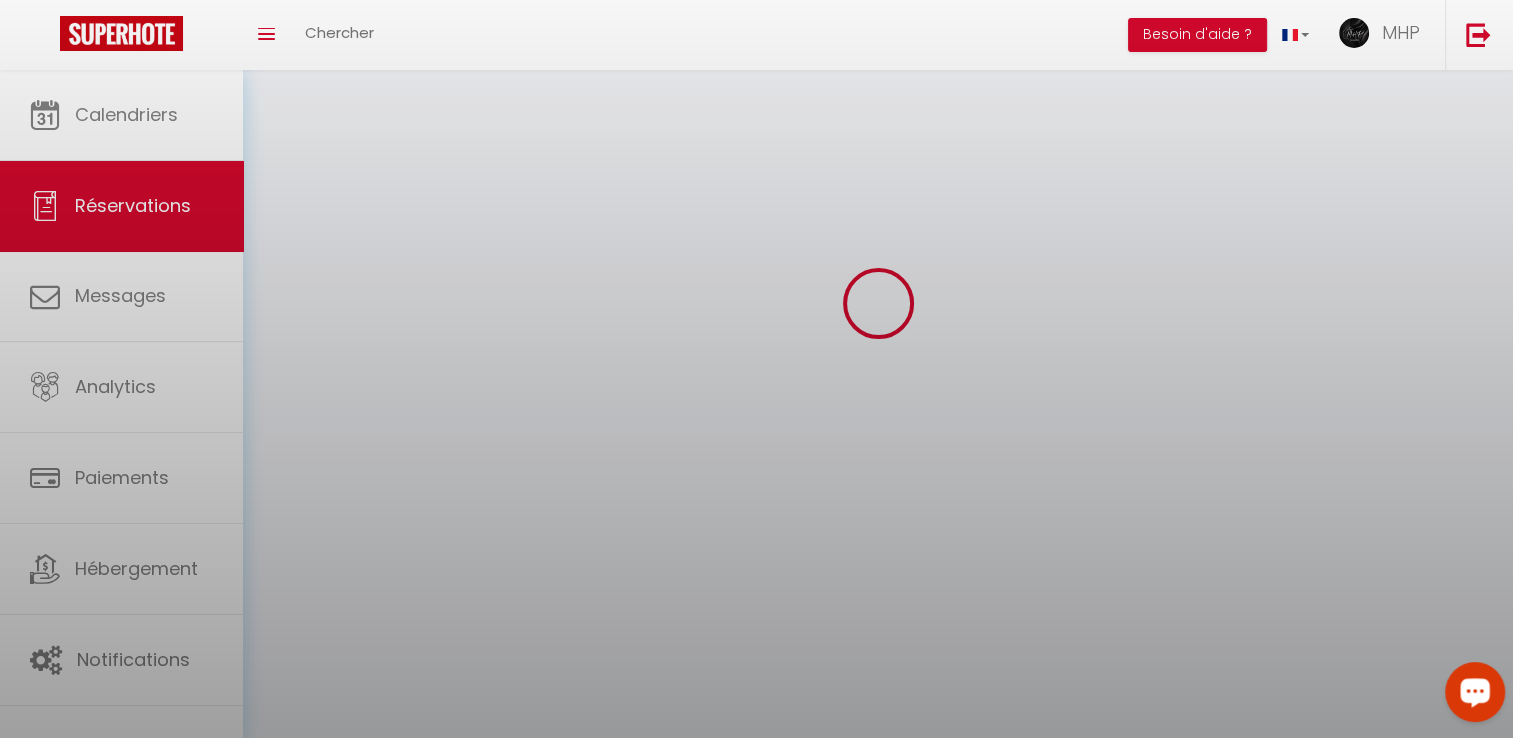 scroll, scrollTop: 0, scrollLeft: 0, axis: both 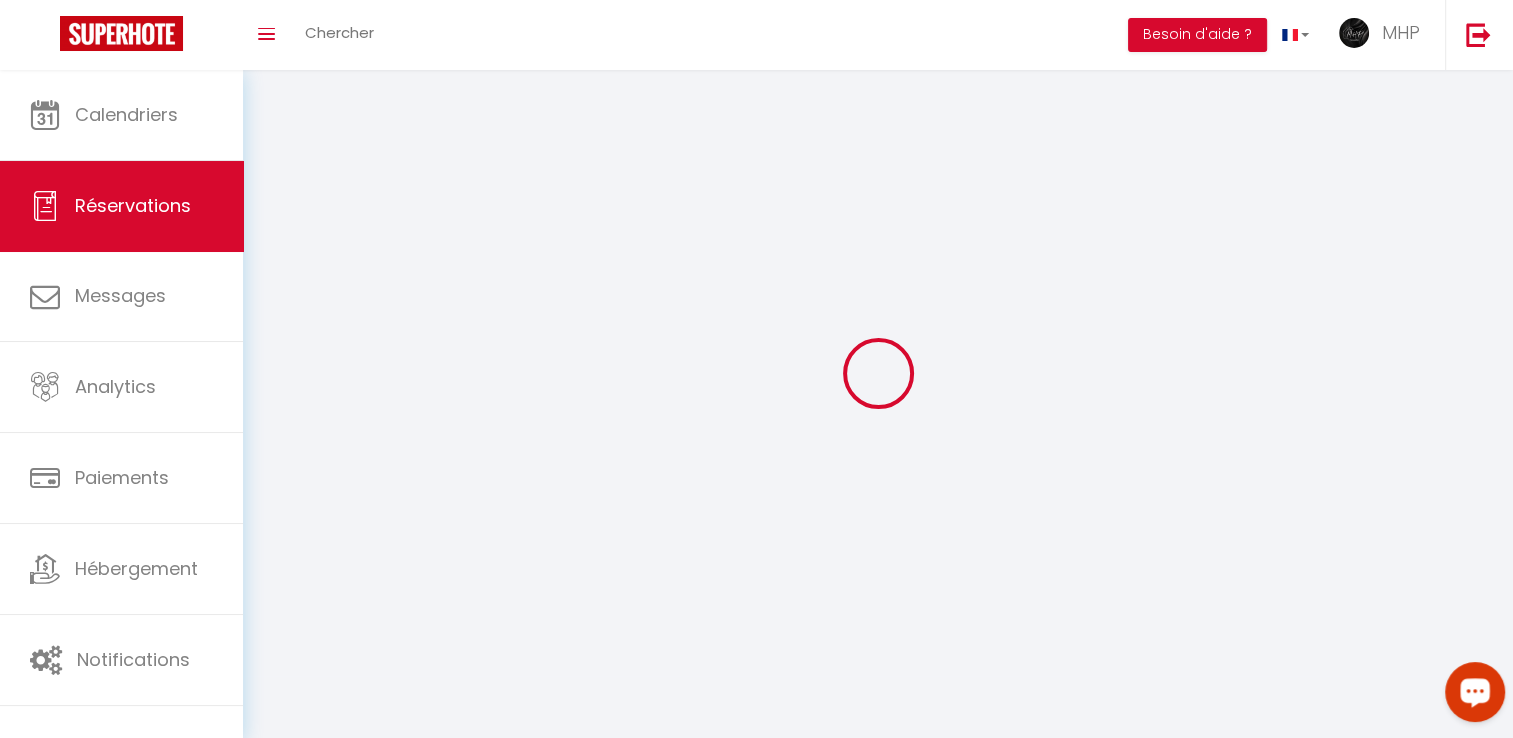 type on "Viktoriia" 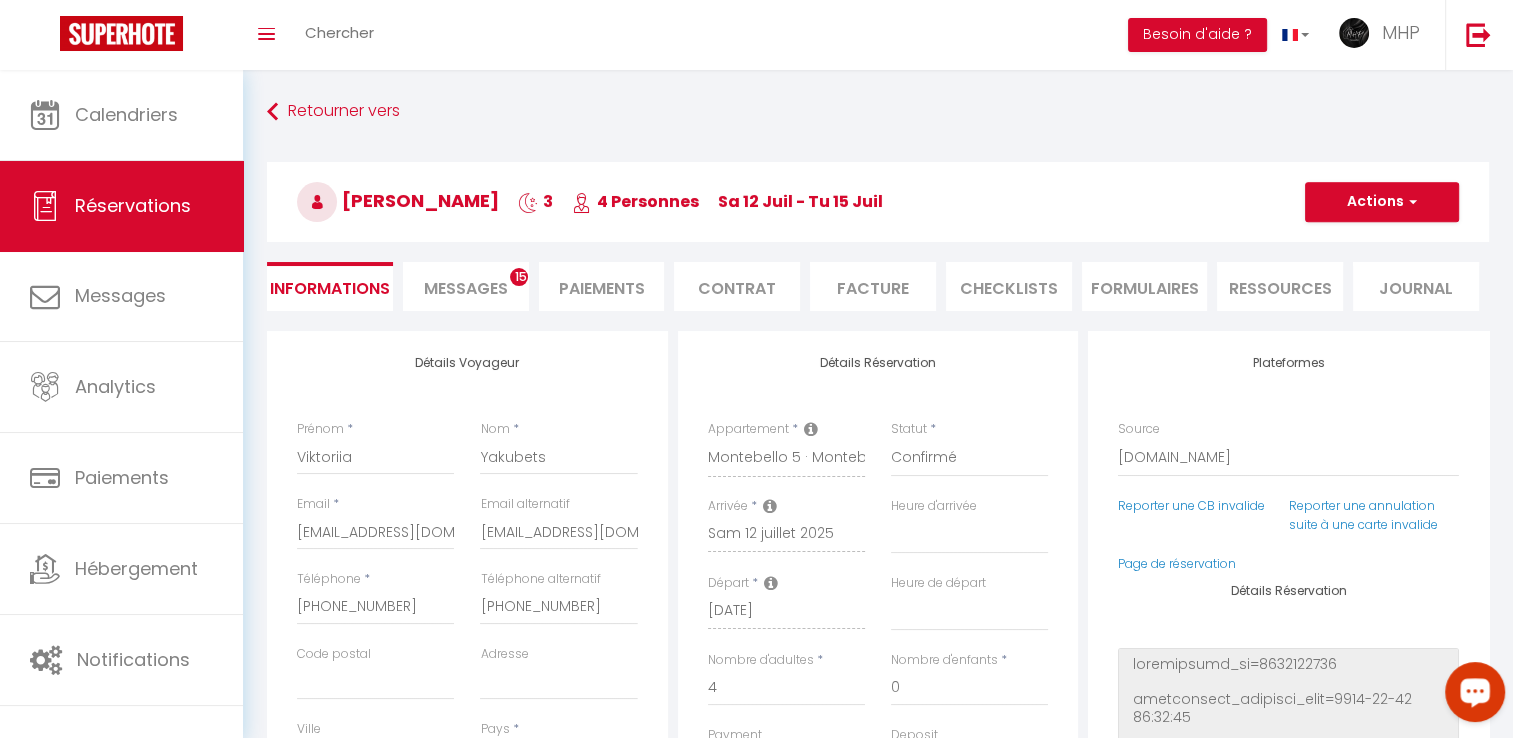 select 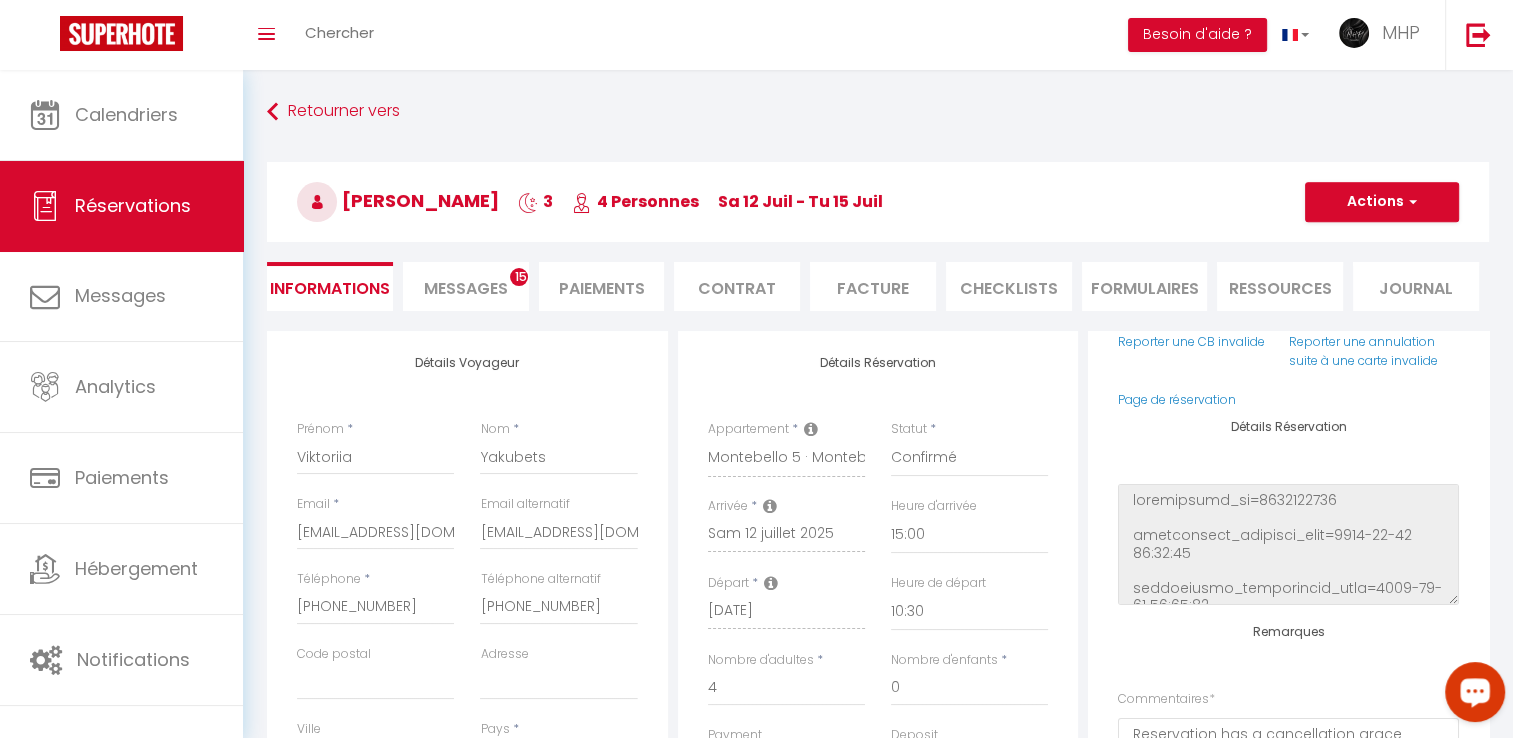 scroll, scrollTop: 200, scrollLeft: 0, axis: vertical 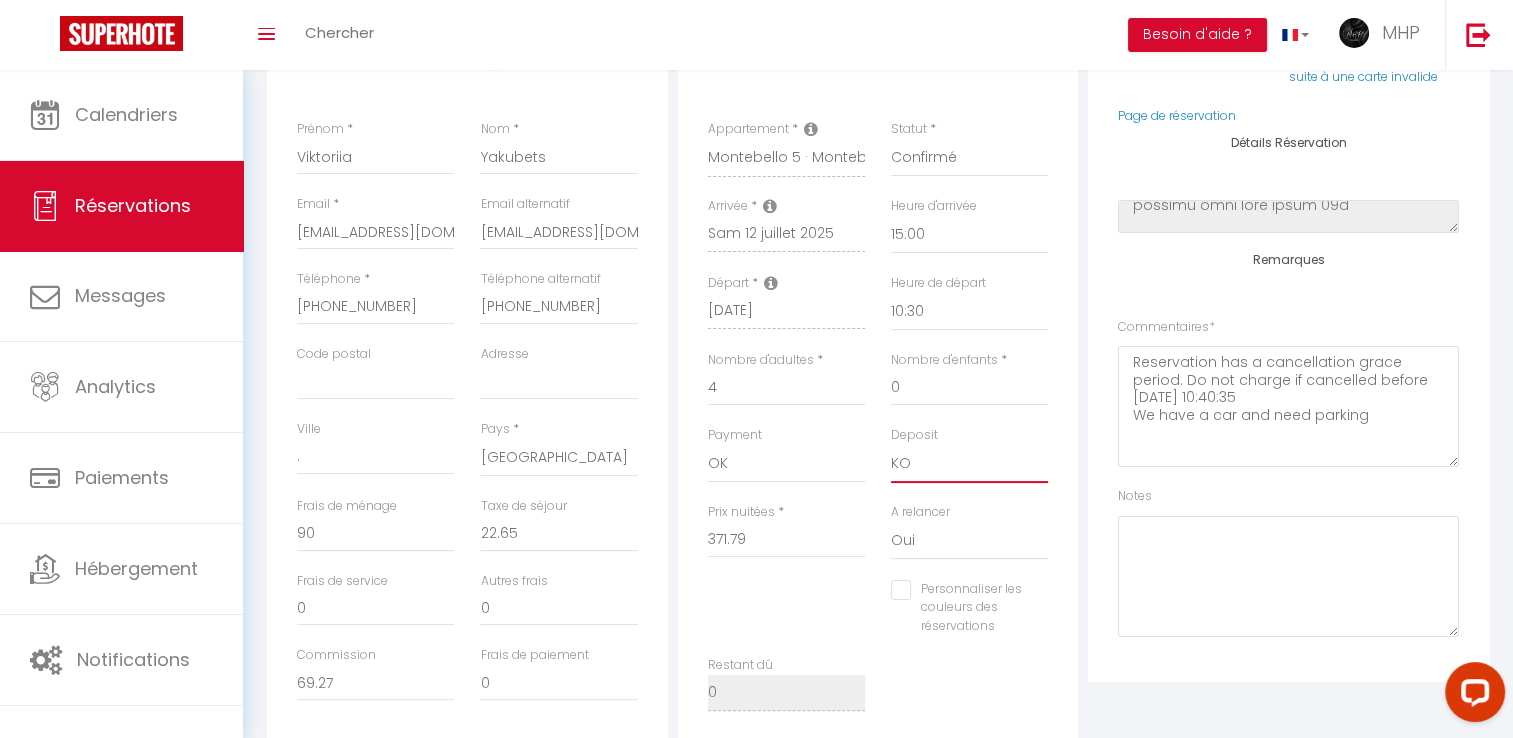 click on "OK   KO" at bounding box center (969, 464) 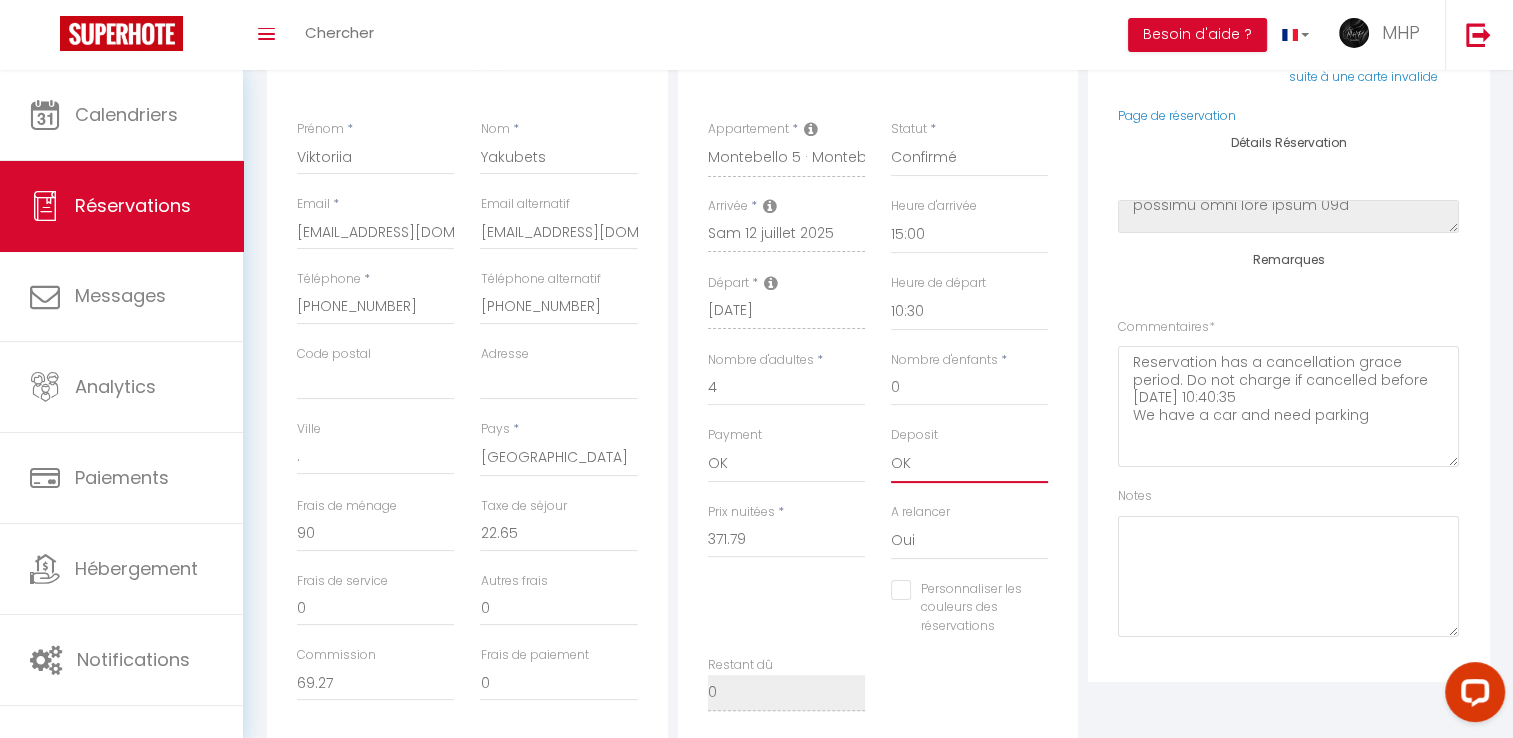 click on "OK   KO" at bounding box center [969, 464] 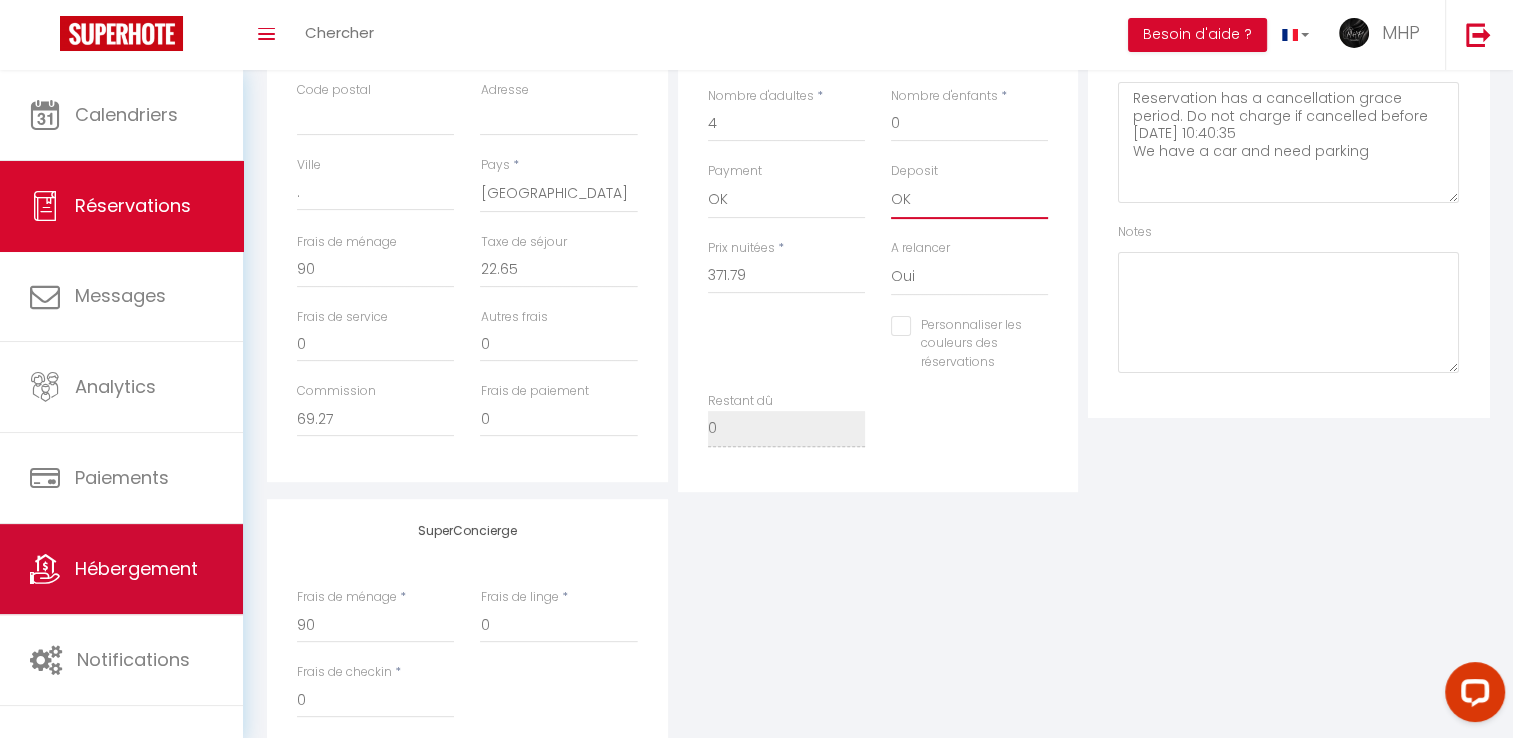 scroll, scrollTop: 700, scrollLeft: 0, axis: vertical 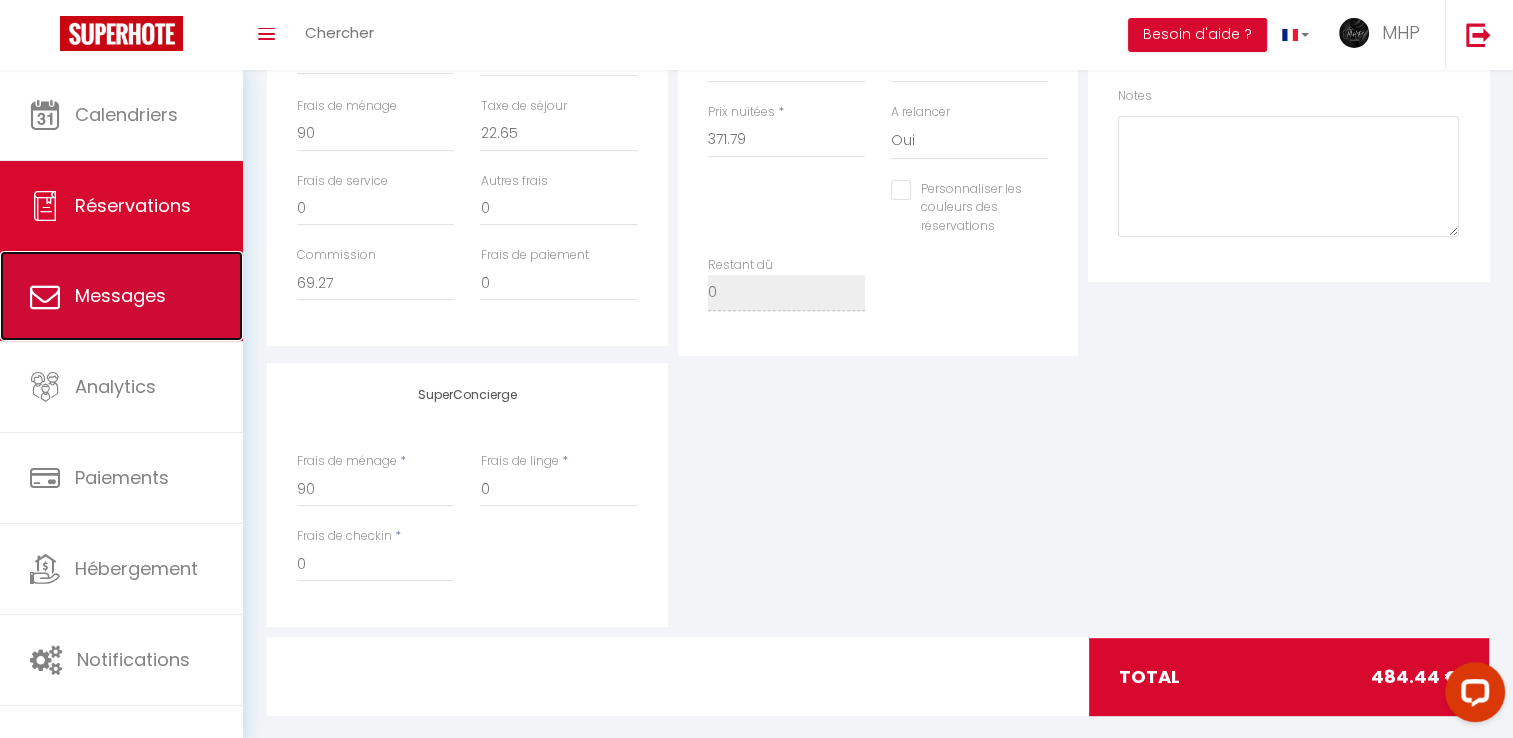 click on "Messages" at bounding box center (120, 295) 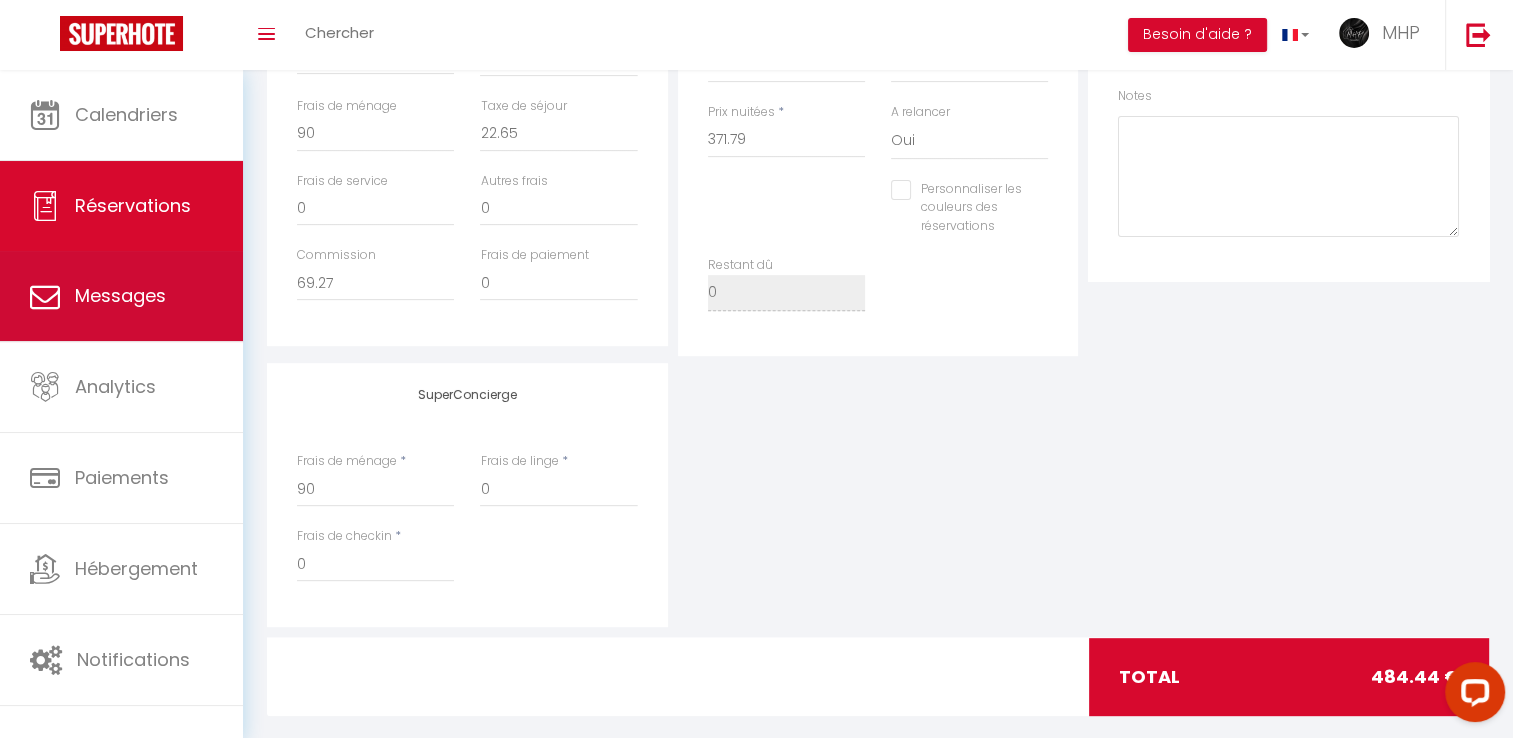 scroll, scrollTop: 0, scrollLeft: 0, axis: both 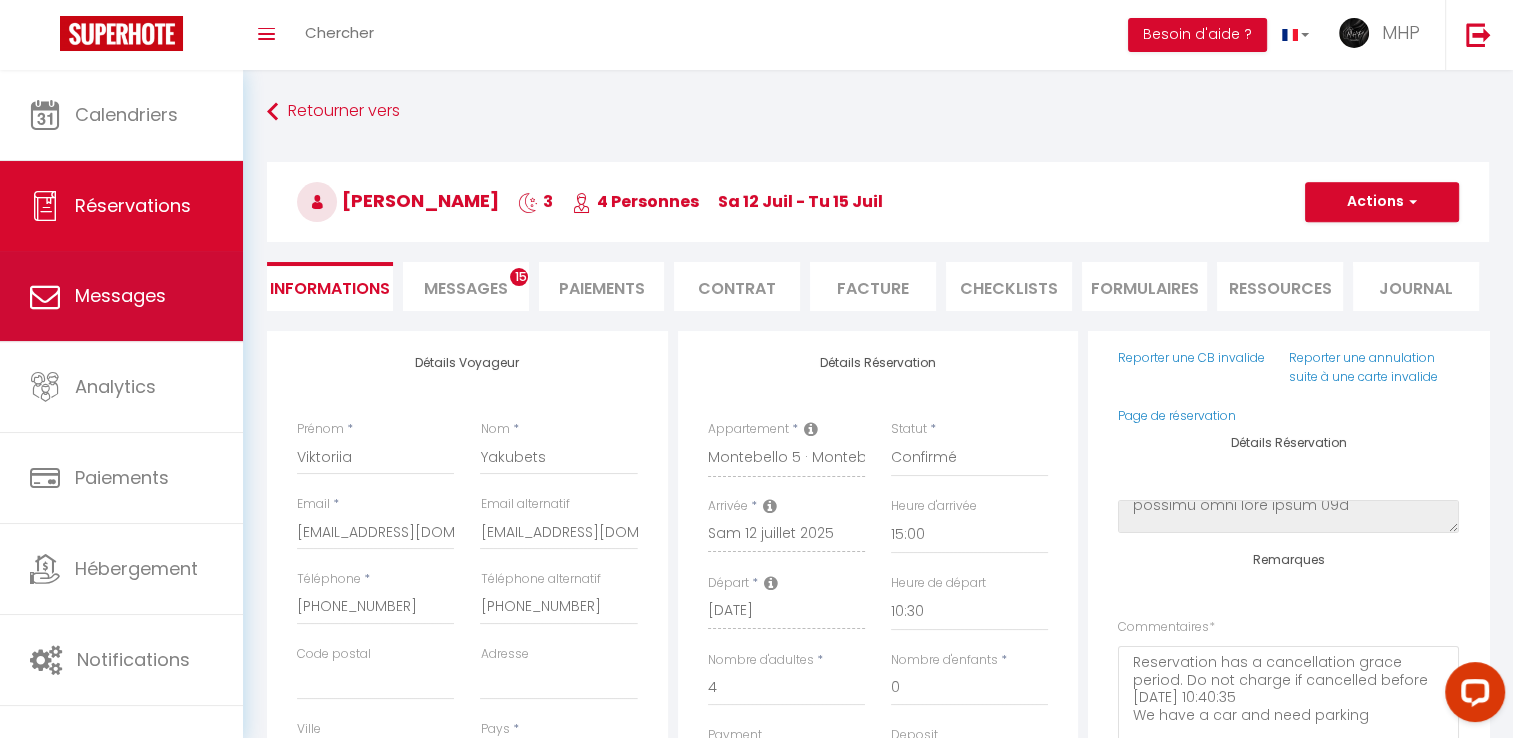 select on "message" 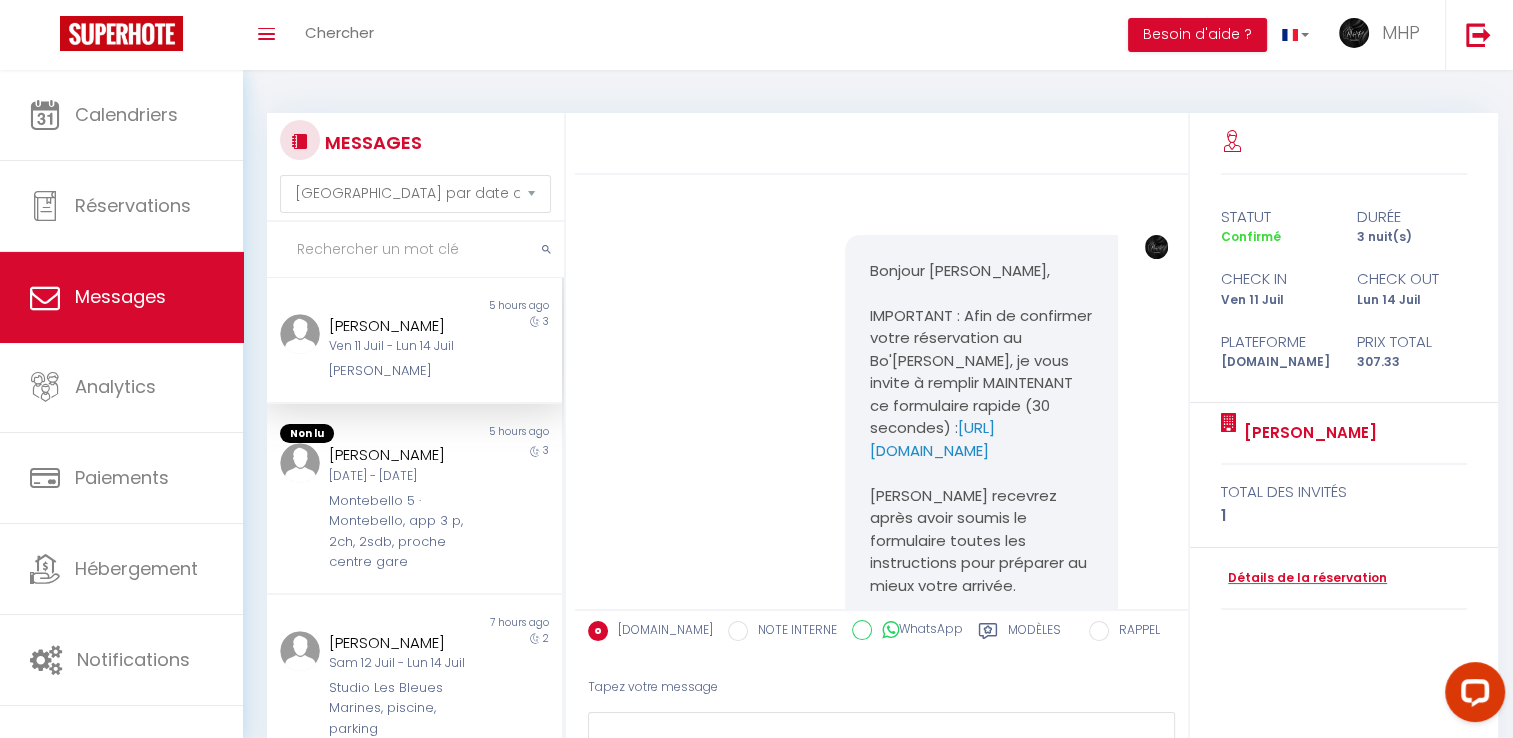 scroll, scrollTop: 3174, scrollLeft: 0, axis: vertical 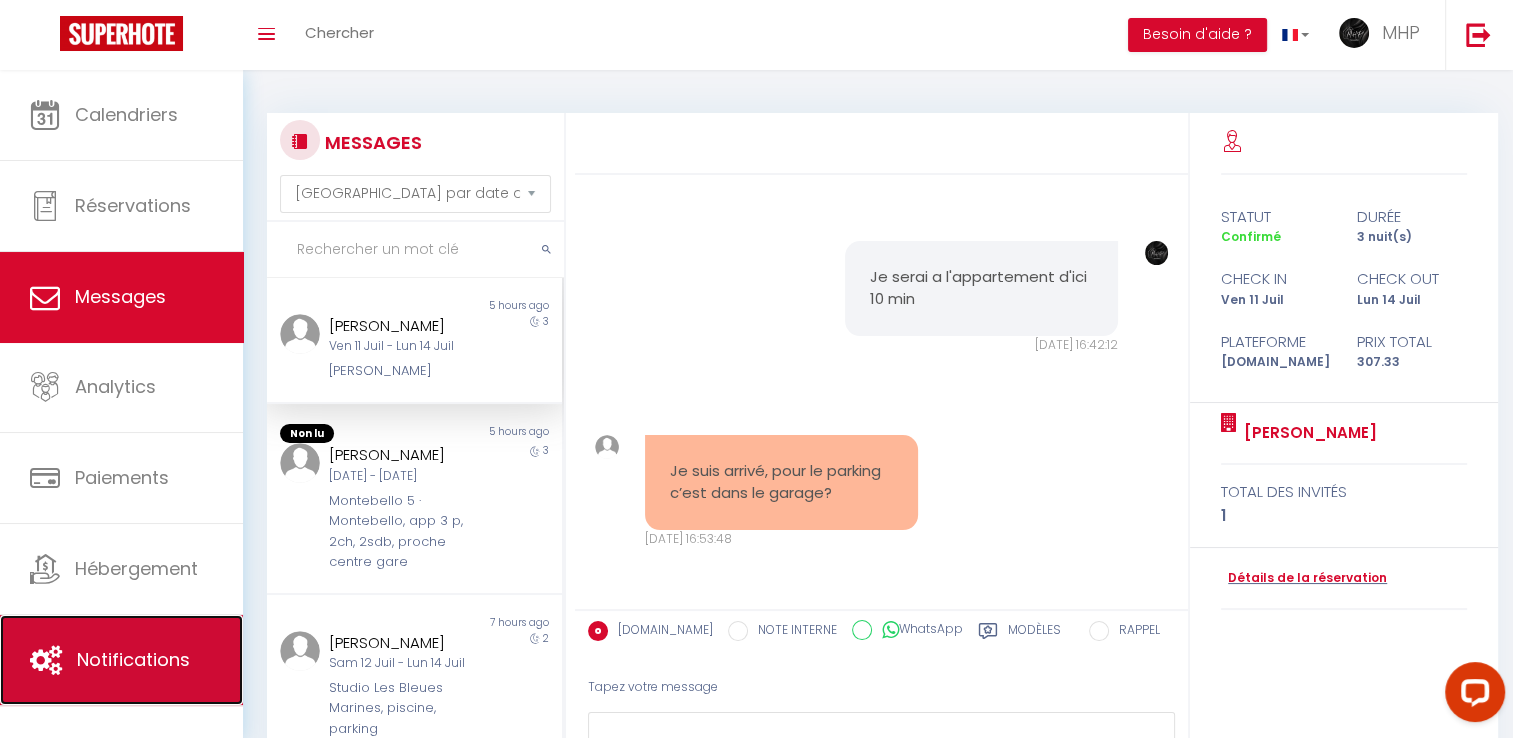 click on "Notifications" at bounding box center [133, 659] 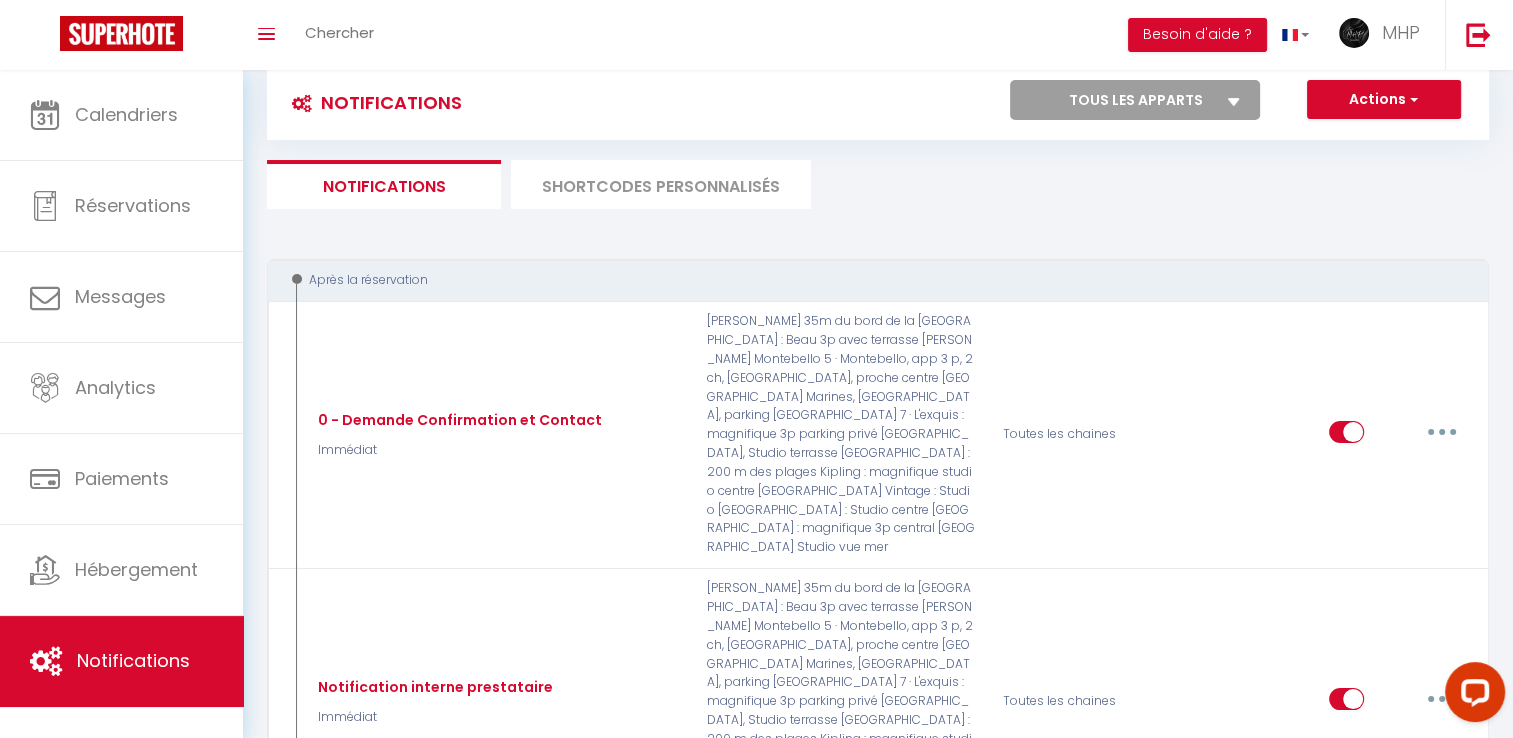 scroll, scrollTop: 0, scrollLeft: 0, axis: both 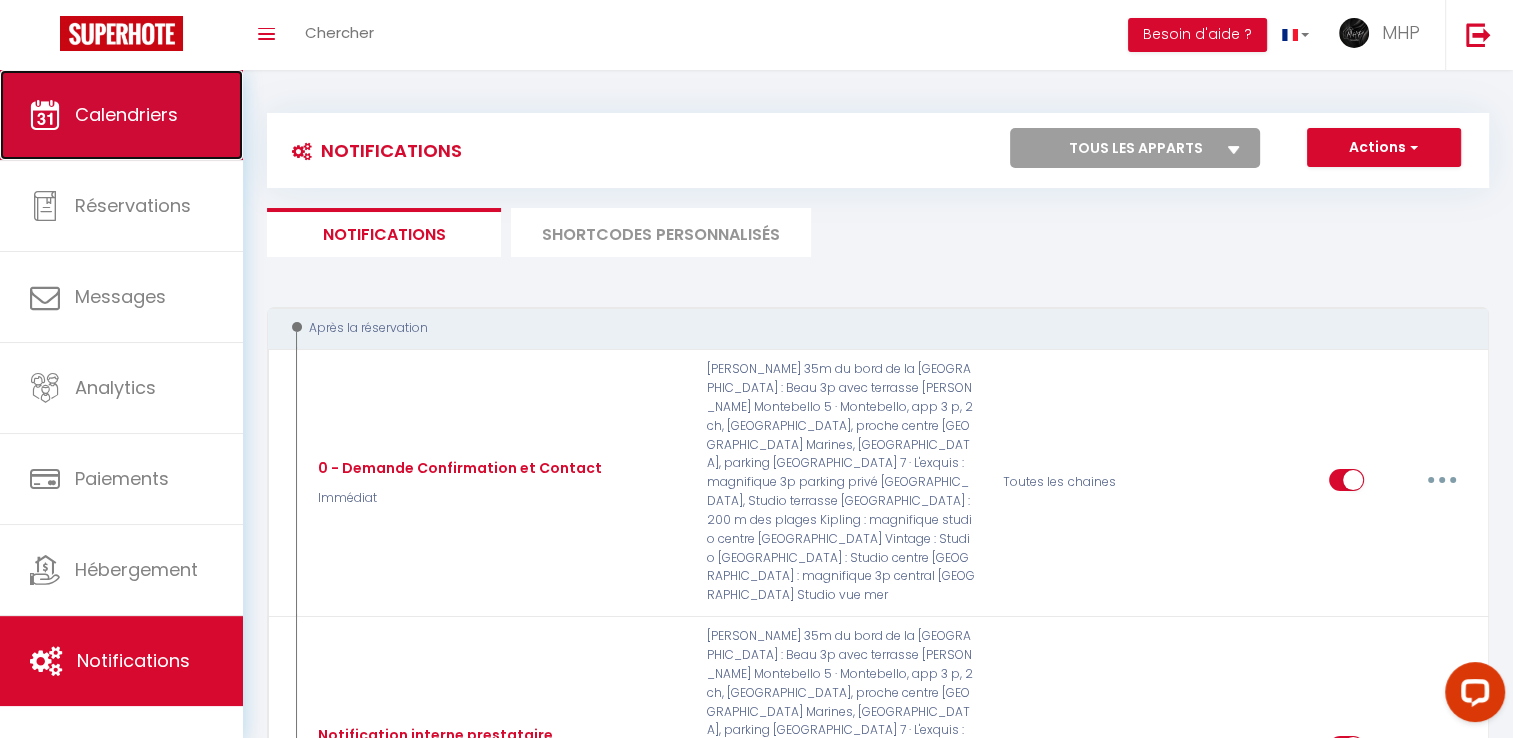 click on "Calendriers" at bounding box center (126, 114) 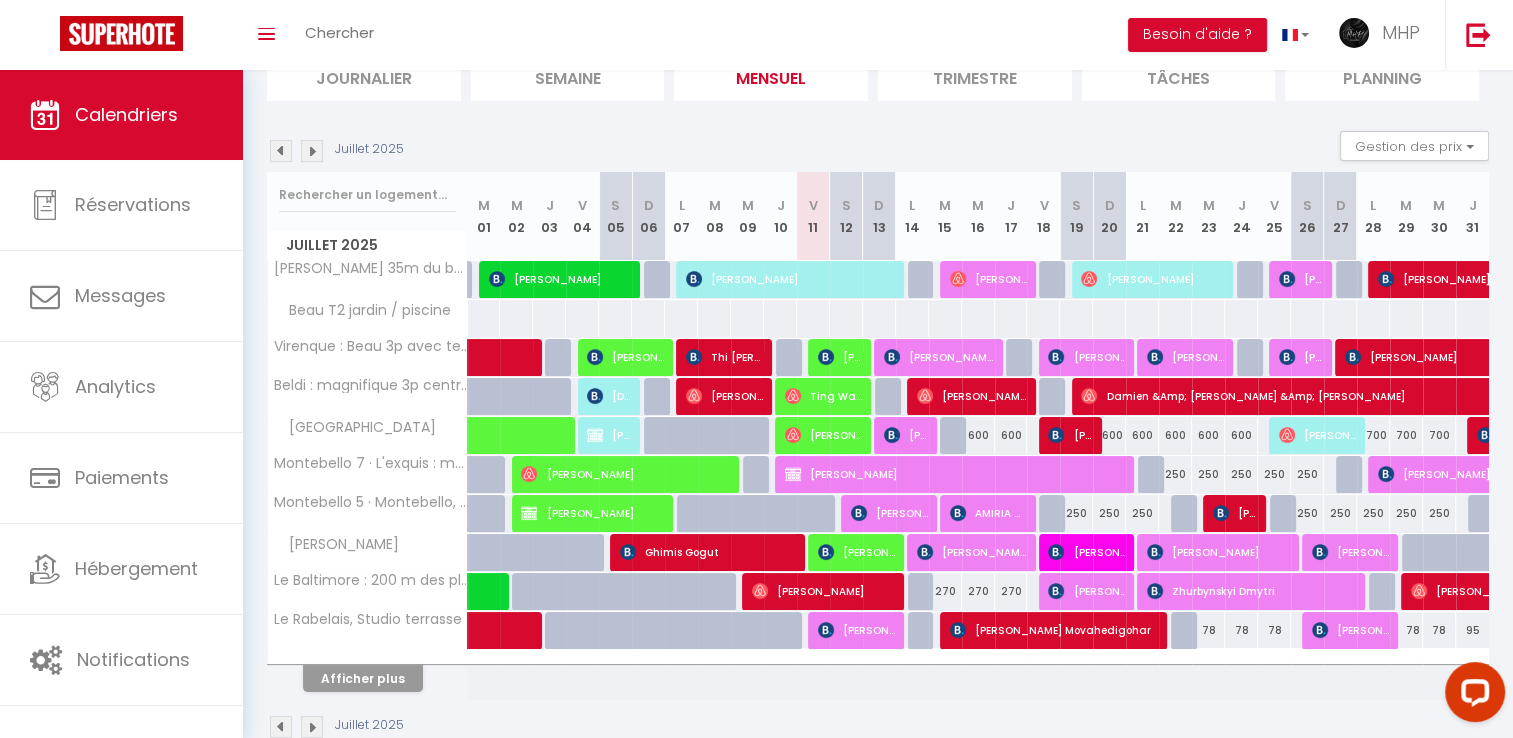 scroll, scrollTop: 196, scrollLeft: 0, axis: vertical 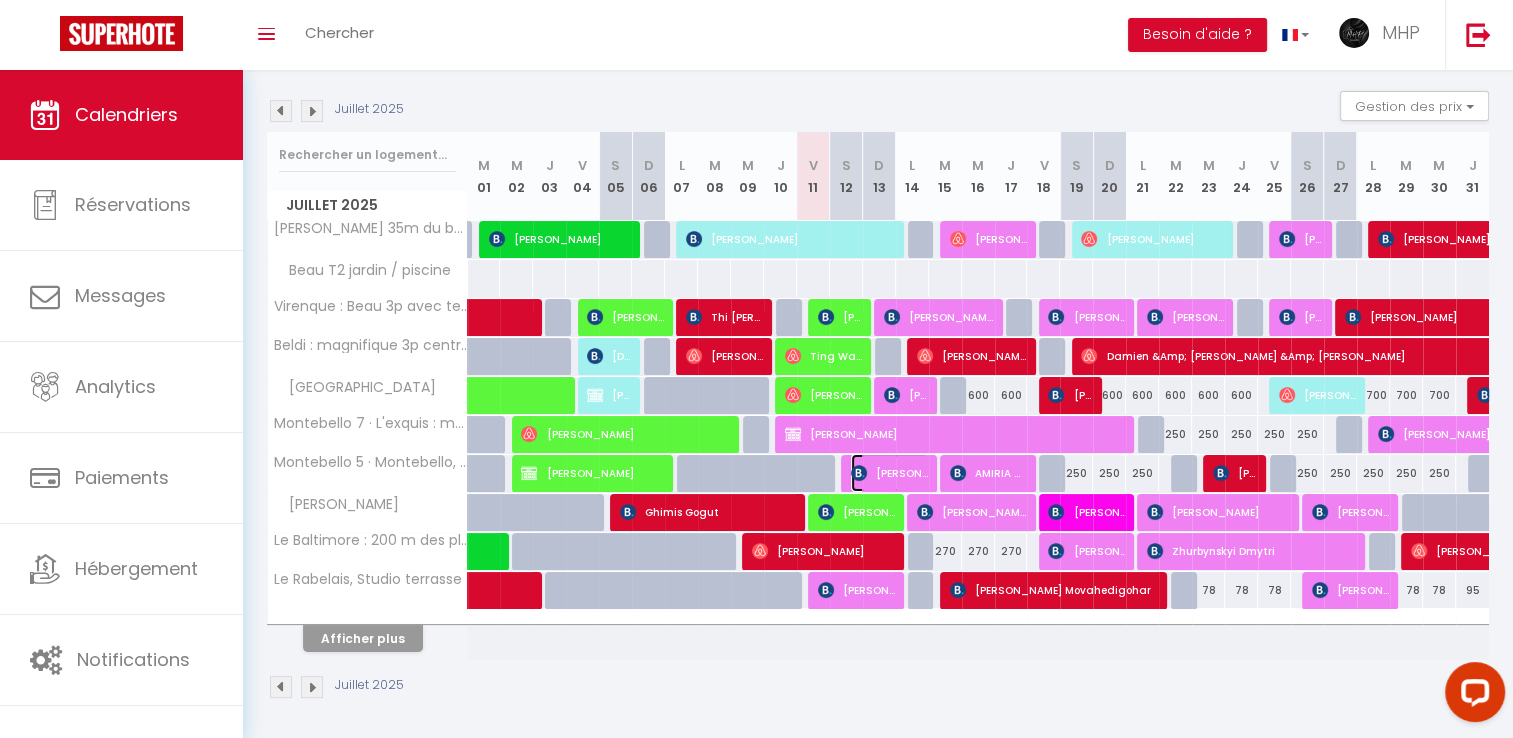 click on "[PERSON_NAME]" at bounding box center [889, 473] 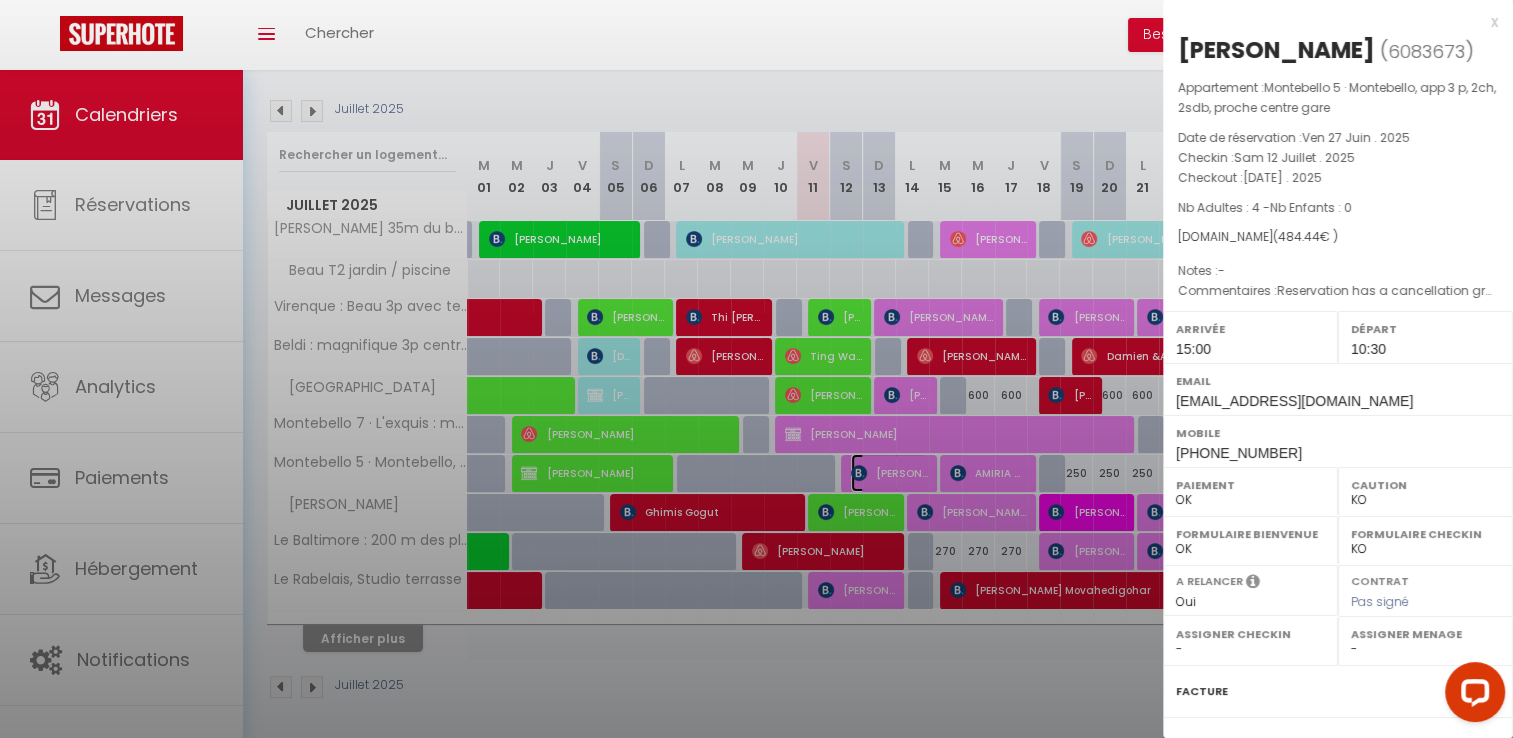 select on "40441" 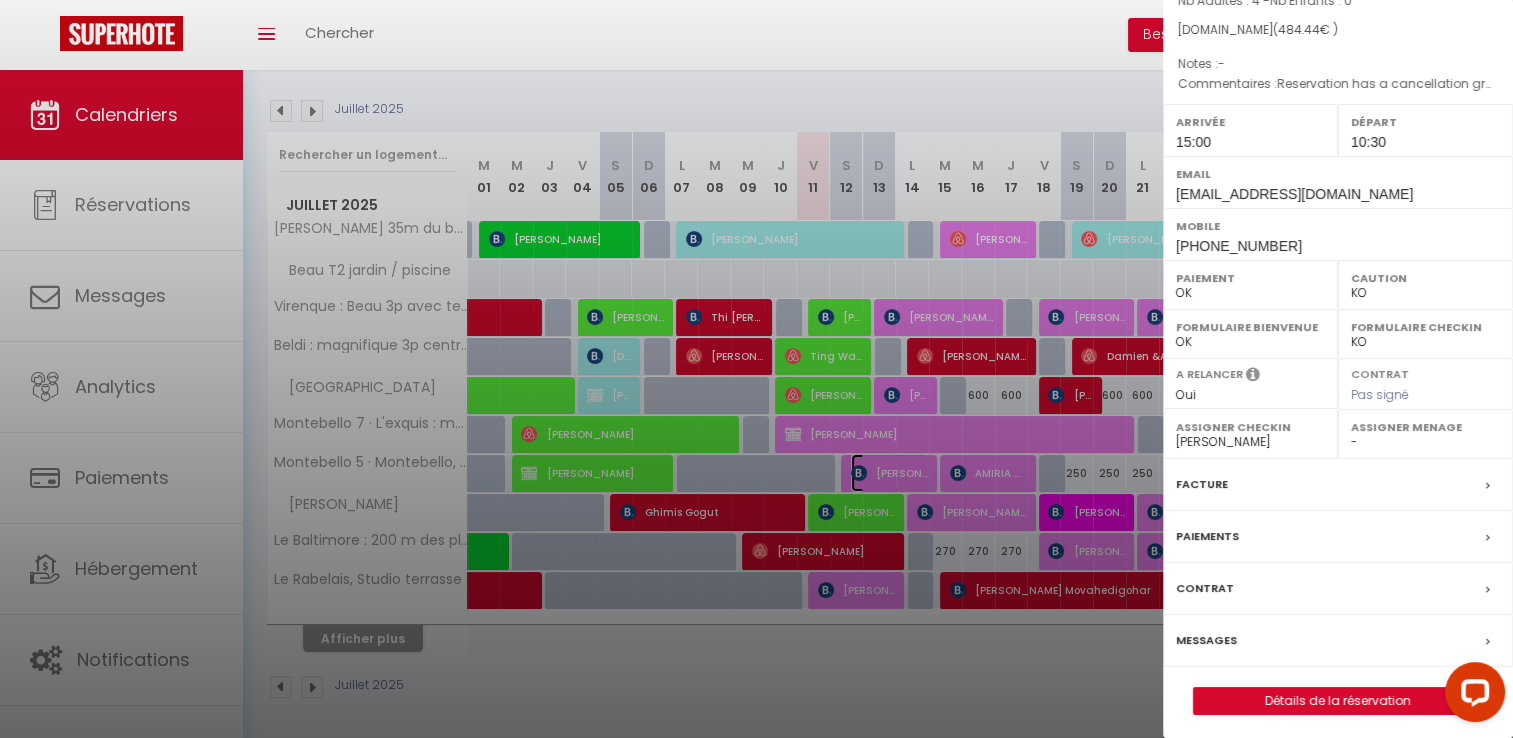 scroll, scrollTop: 242, scrollLeft: 0, axis: vertical 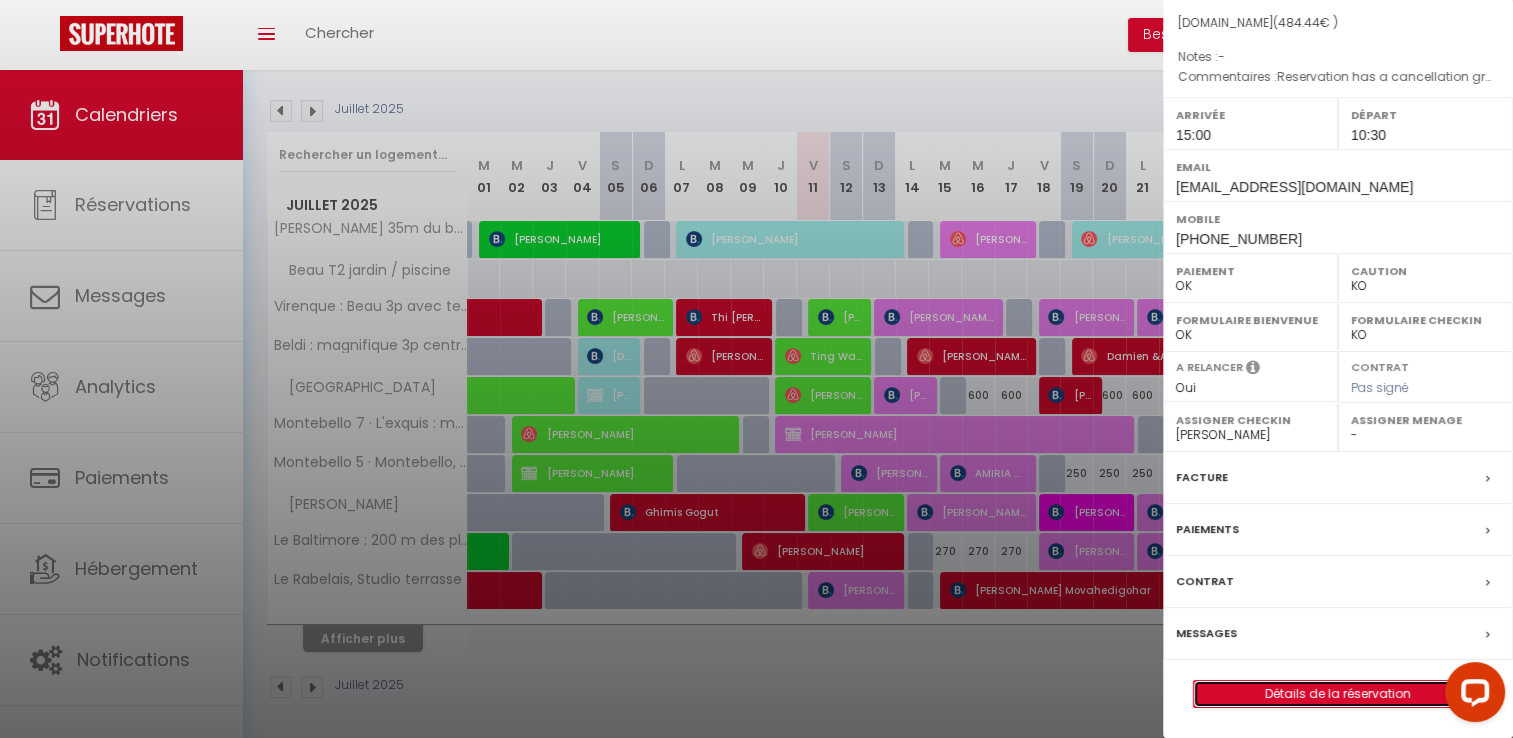 click on "Détails de la réservation" at bounding box center (1338, 694) 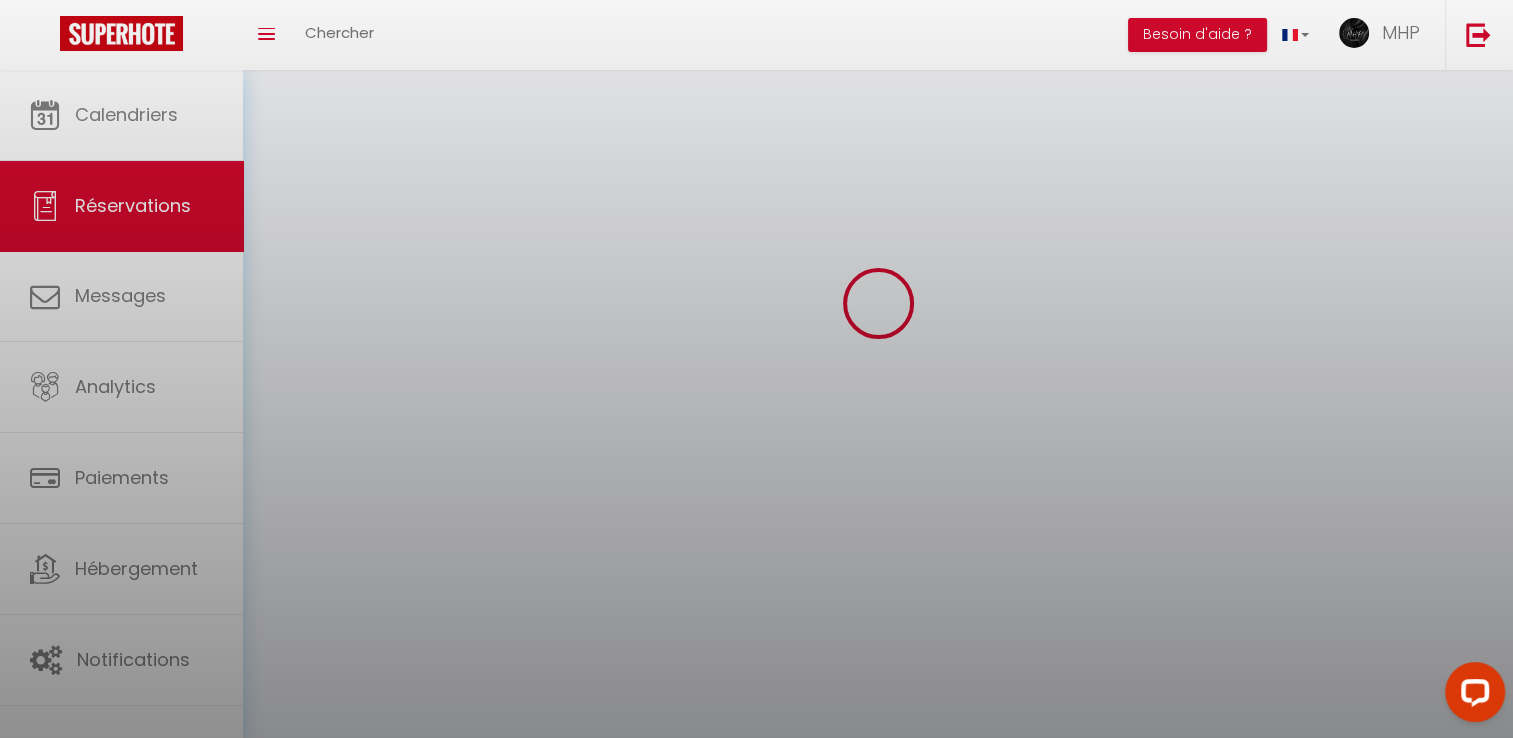 scroll, scrollTop: 0, scrollLeft: 0, axis: both 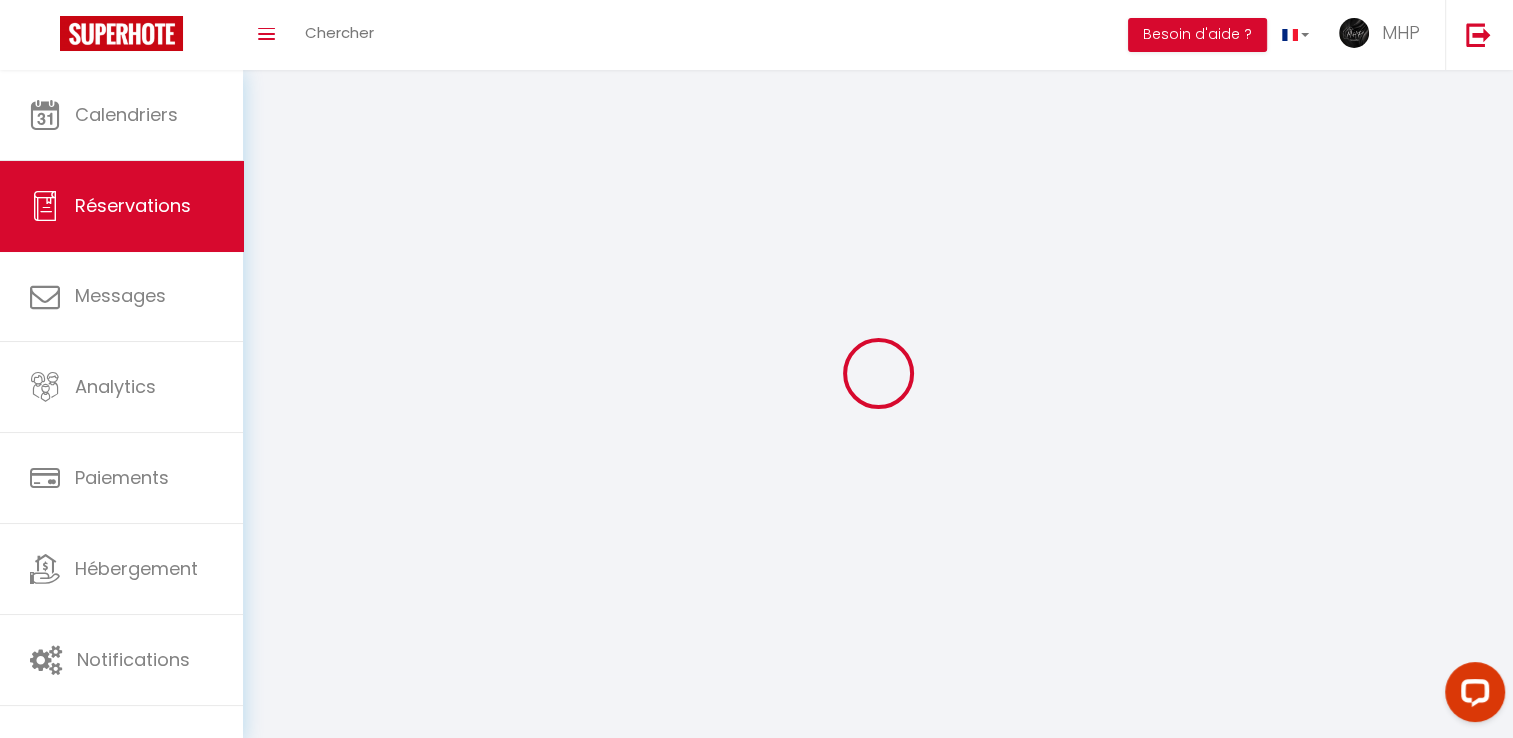 type on "Viktoriia" 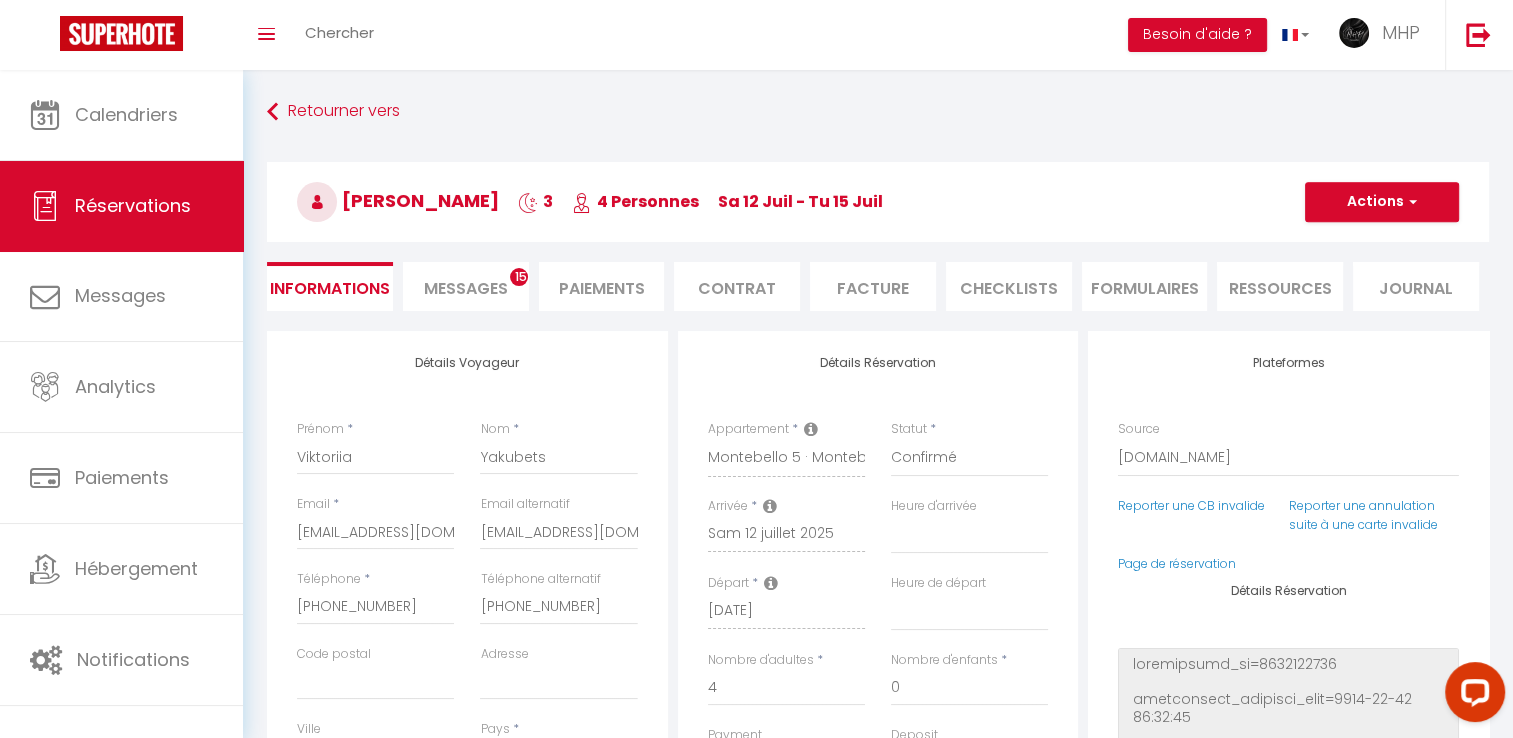 checkbox on "false" 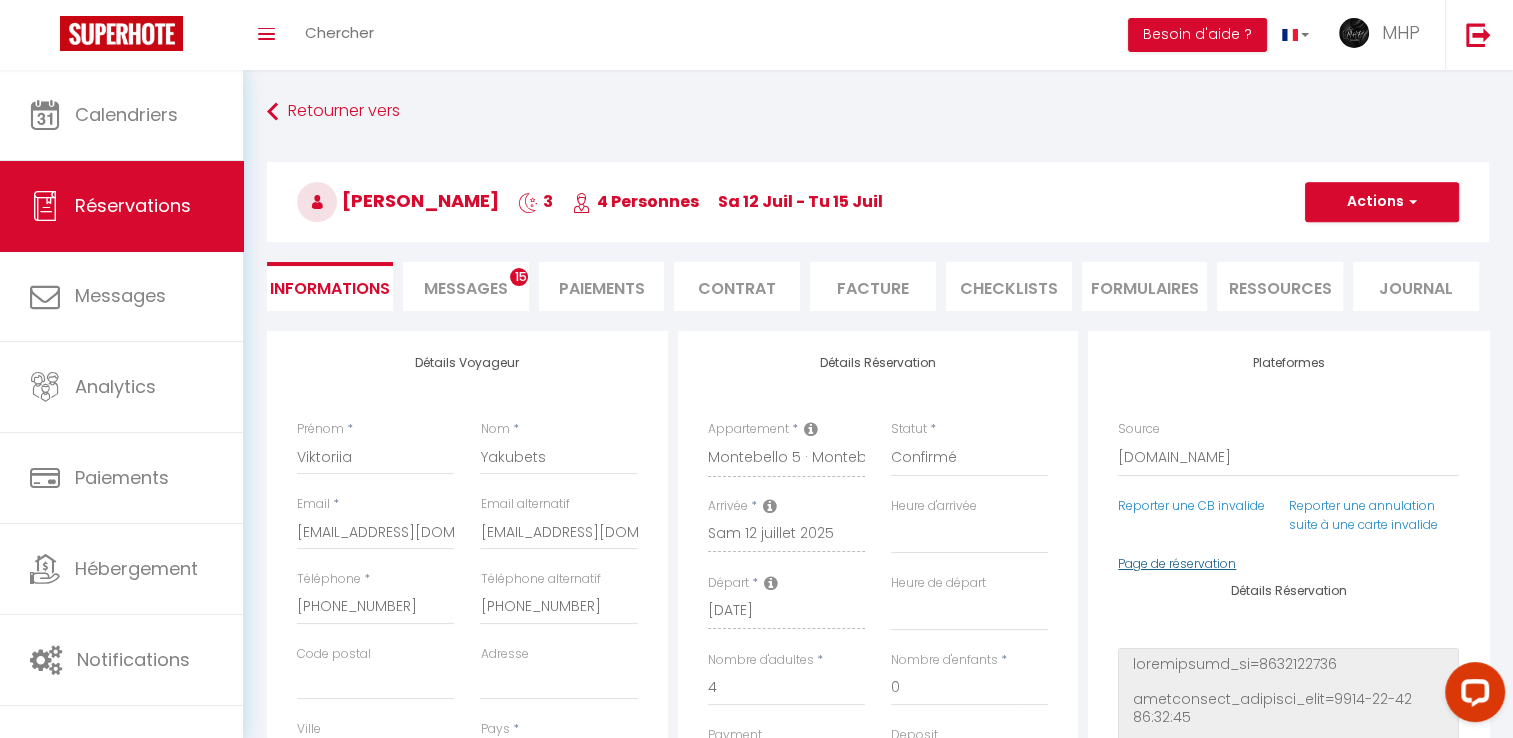 select on "15:00" 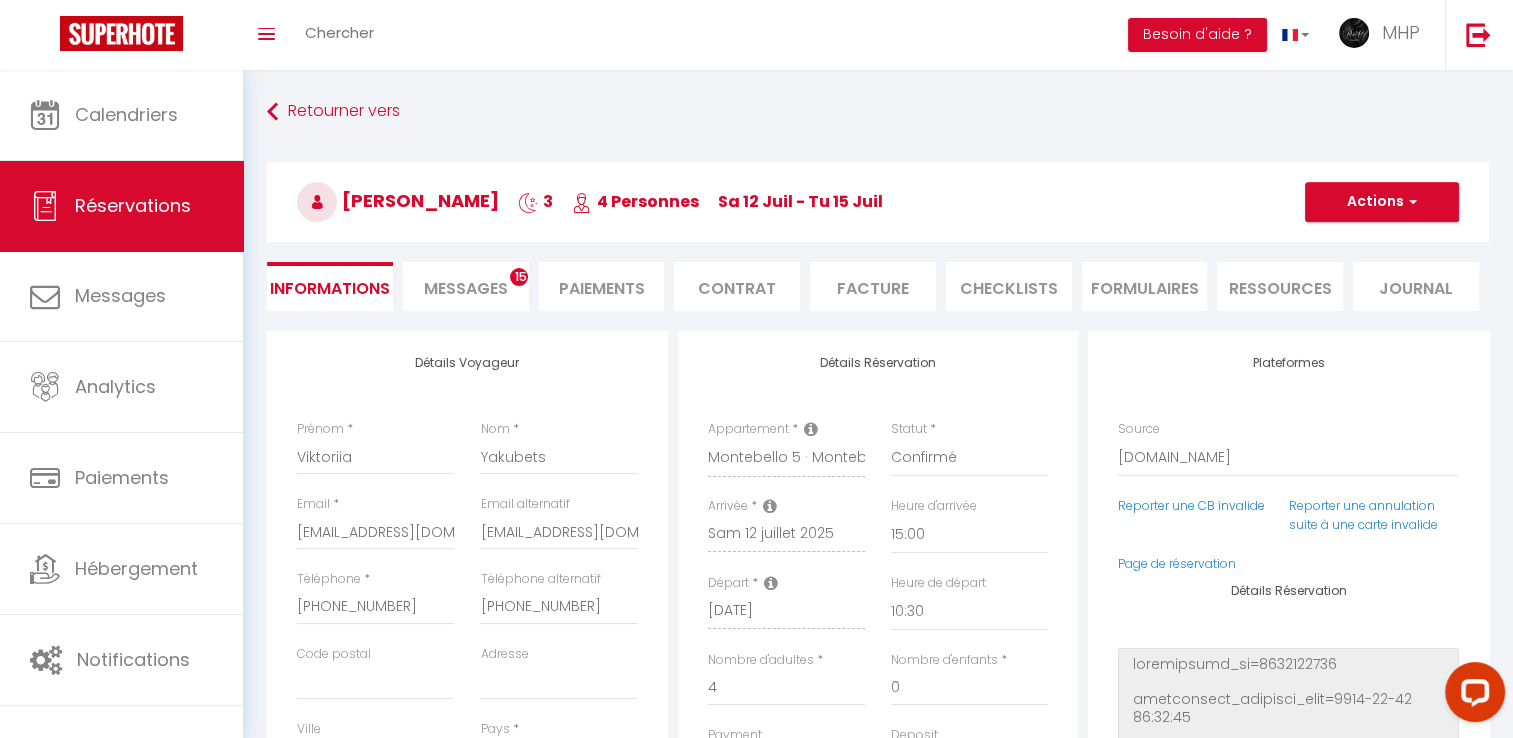 click on "Messages" at bounding box center (466, 288) 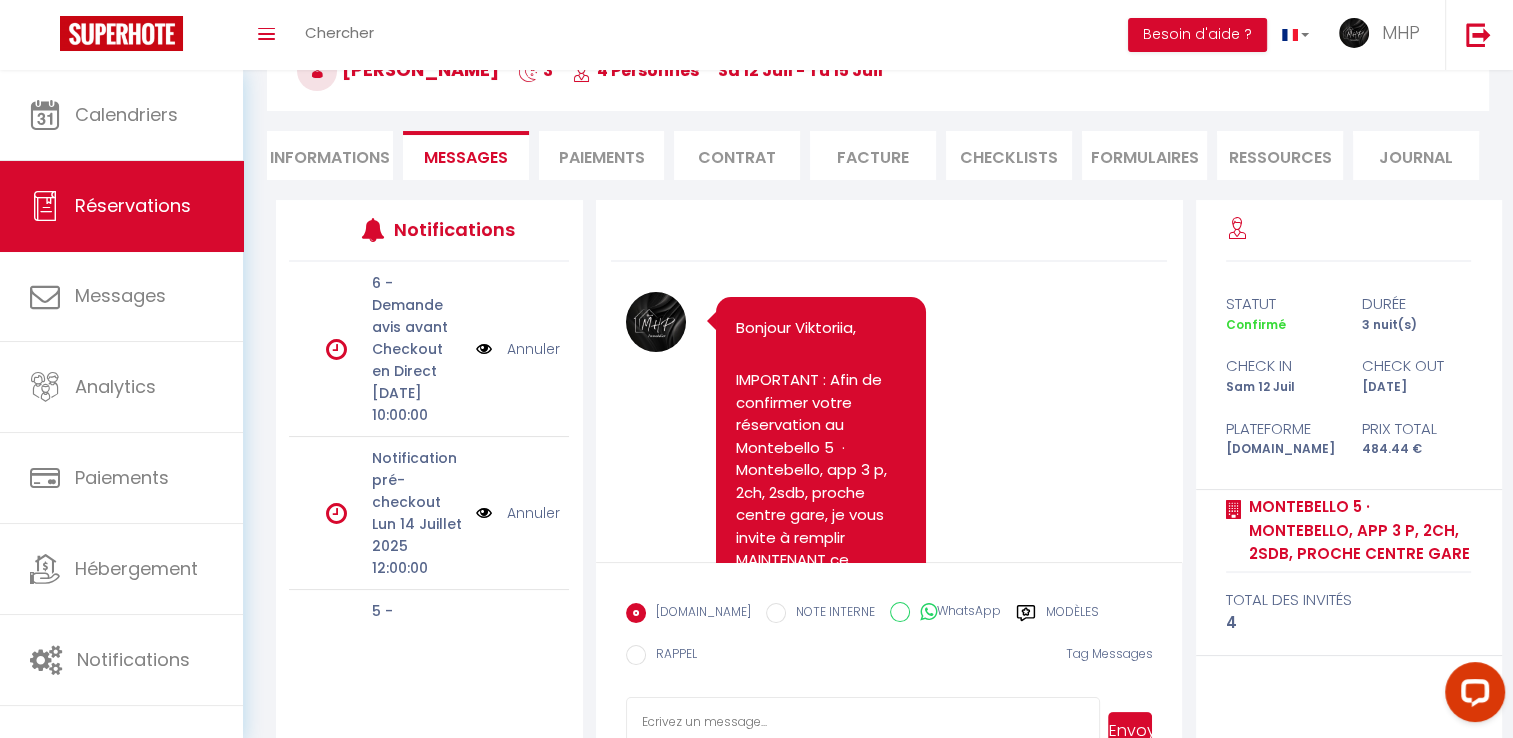 scroll, scrollTop: 197, scrollLeft: 0, axis: vertical 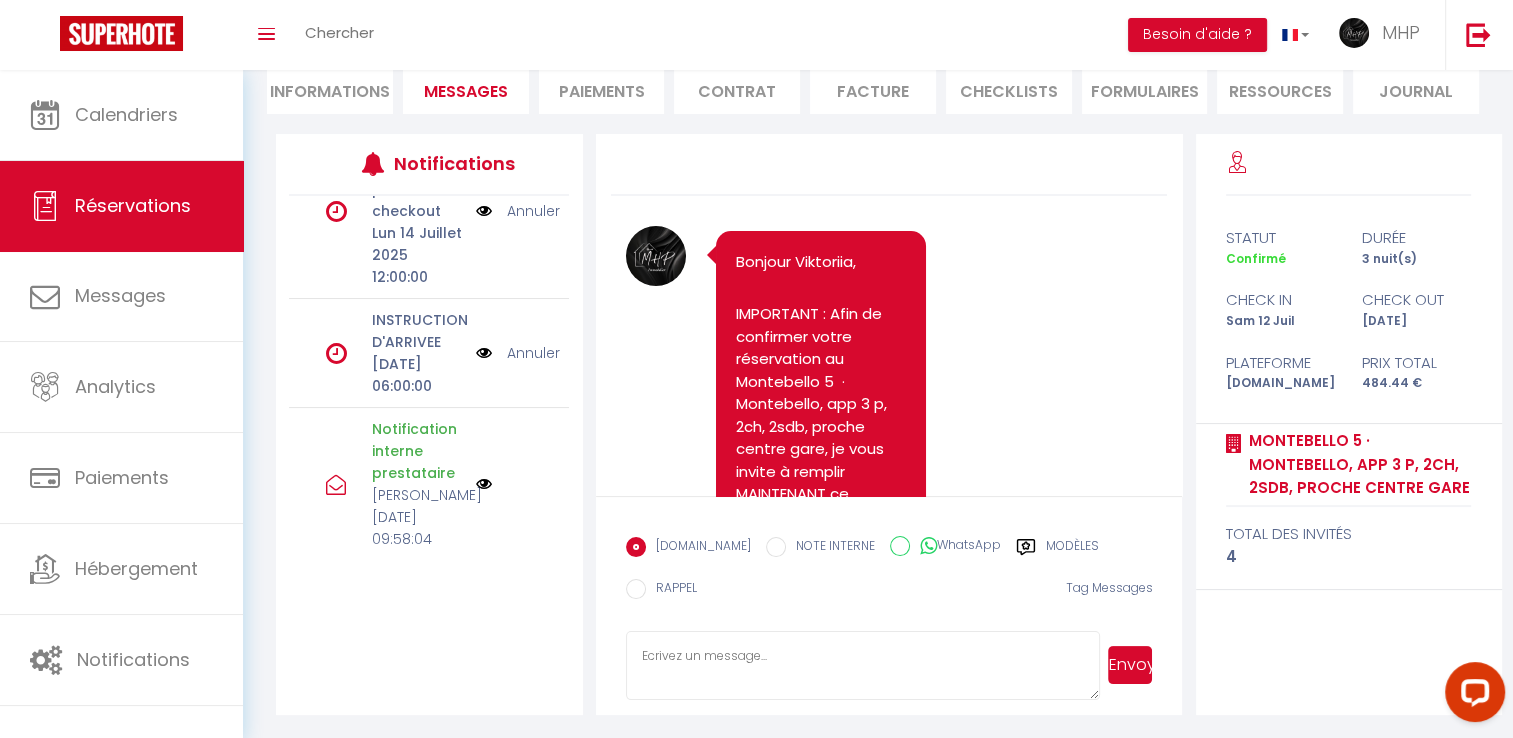 click at bounding box center (484, 353) 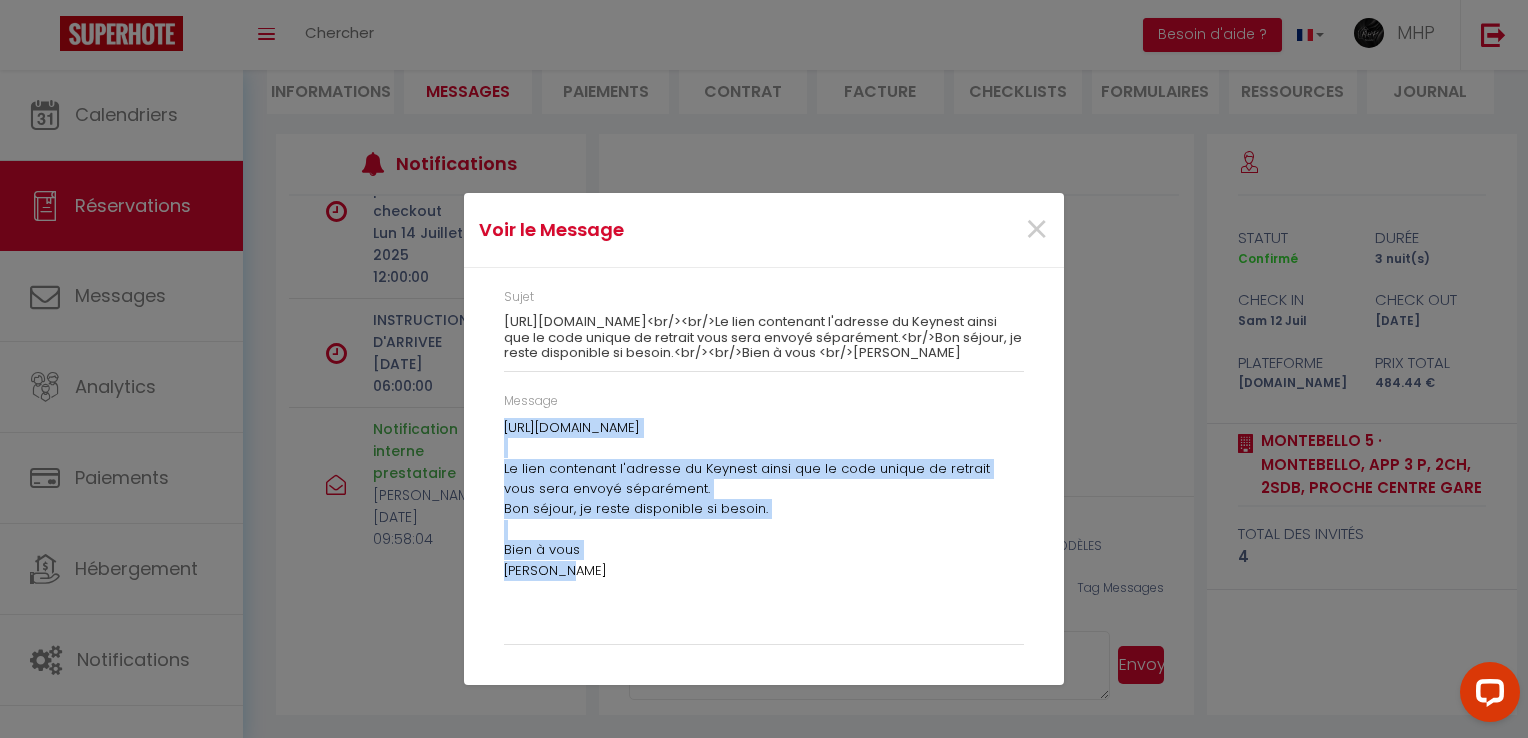 drag, startPoint x: 488, startPoint y: 450, endPoint x: 704, endPoint y: 639, distance: 287.01395 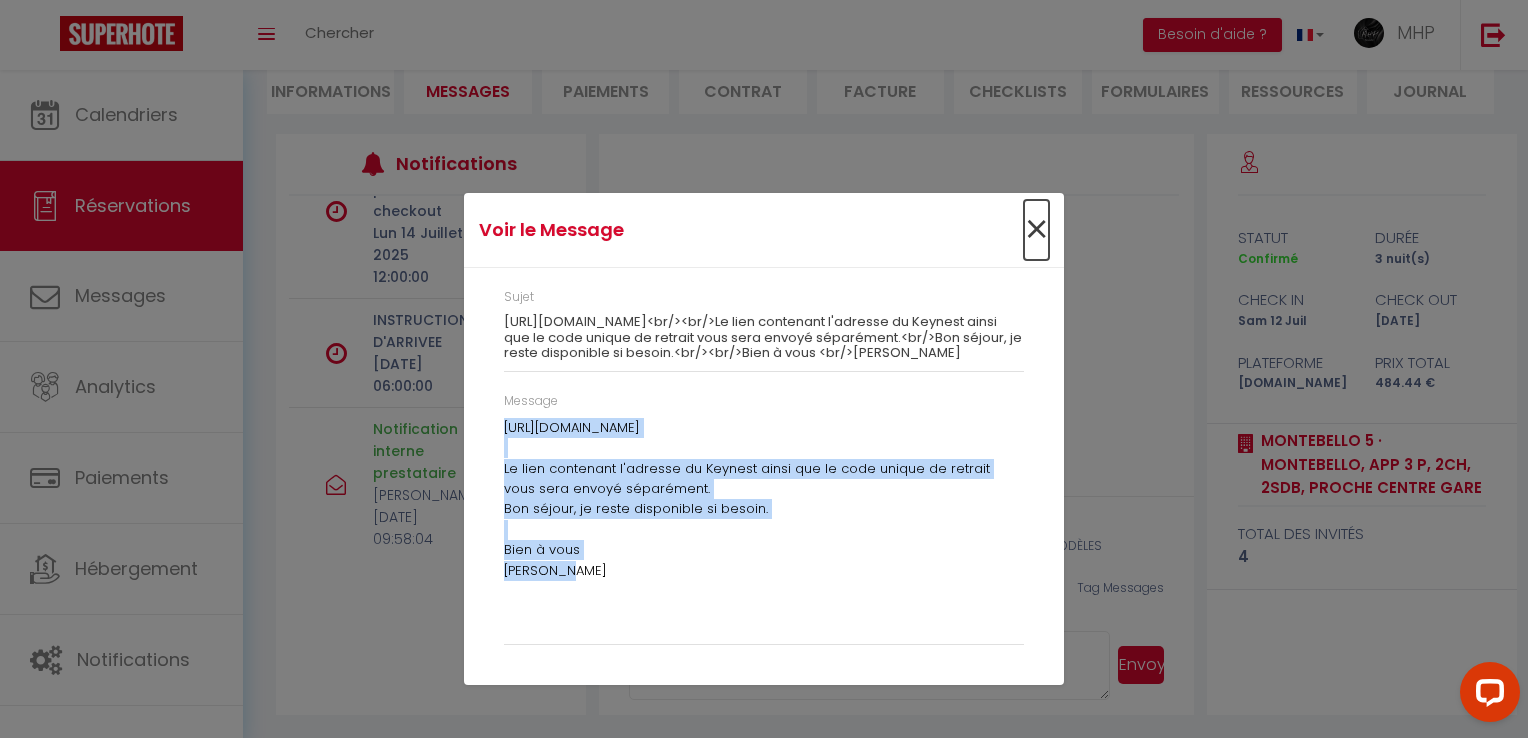 click on "×" at bounding box center (1036, 230) 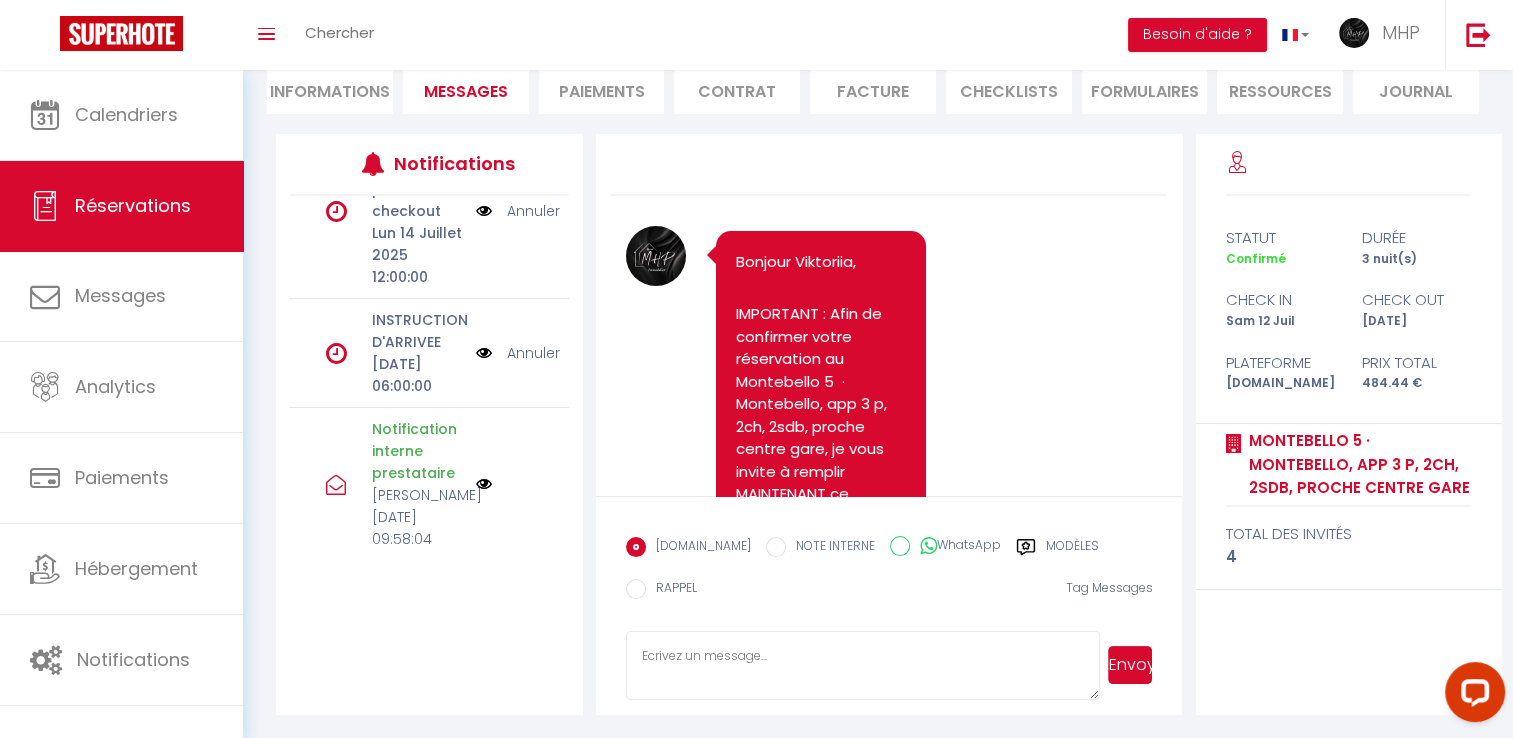 click at bounding box center (863, 666) 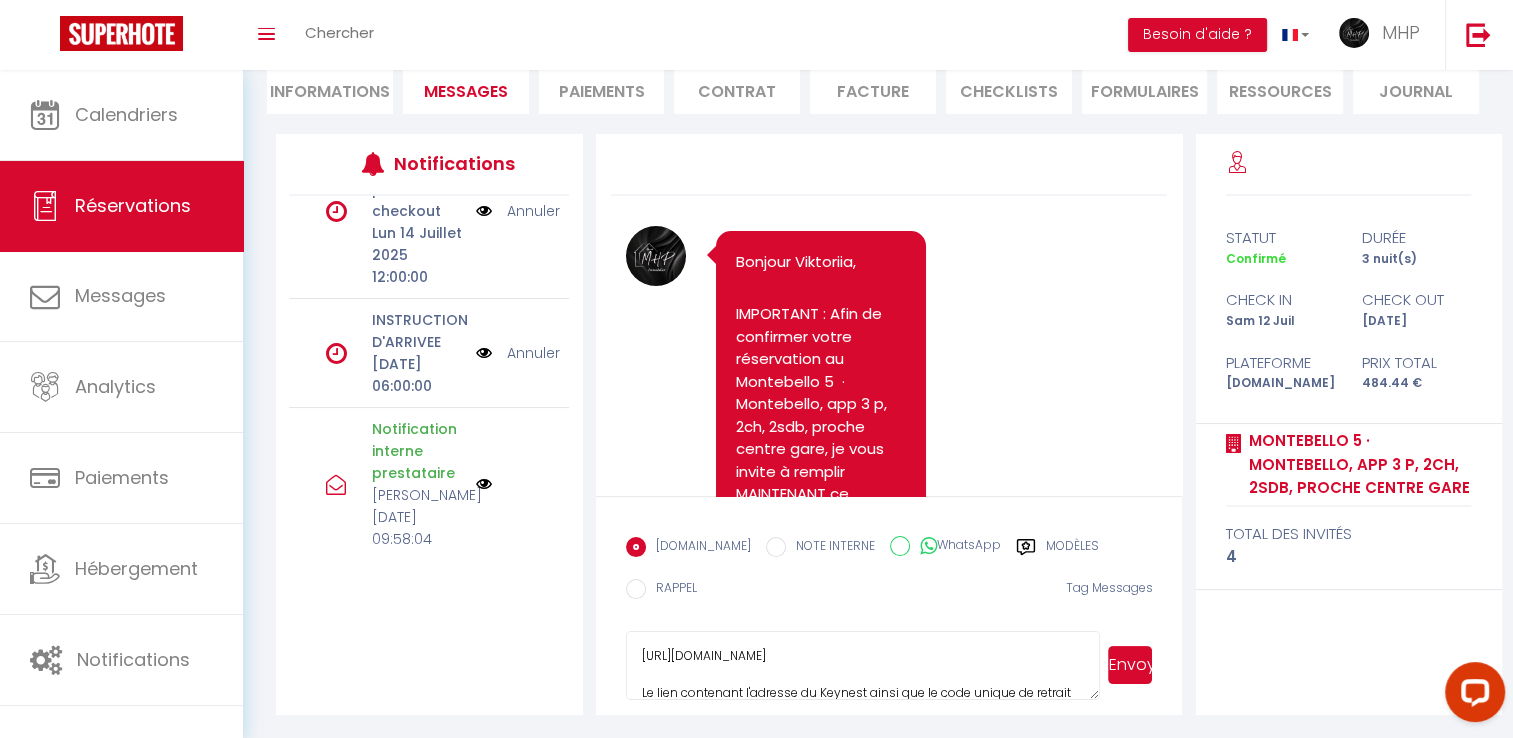 scroll, scrollTop: 135, scrollLeft: 0, axis: vertical 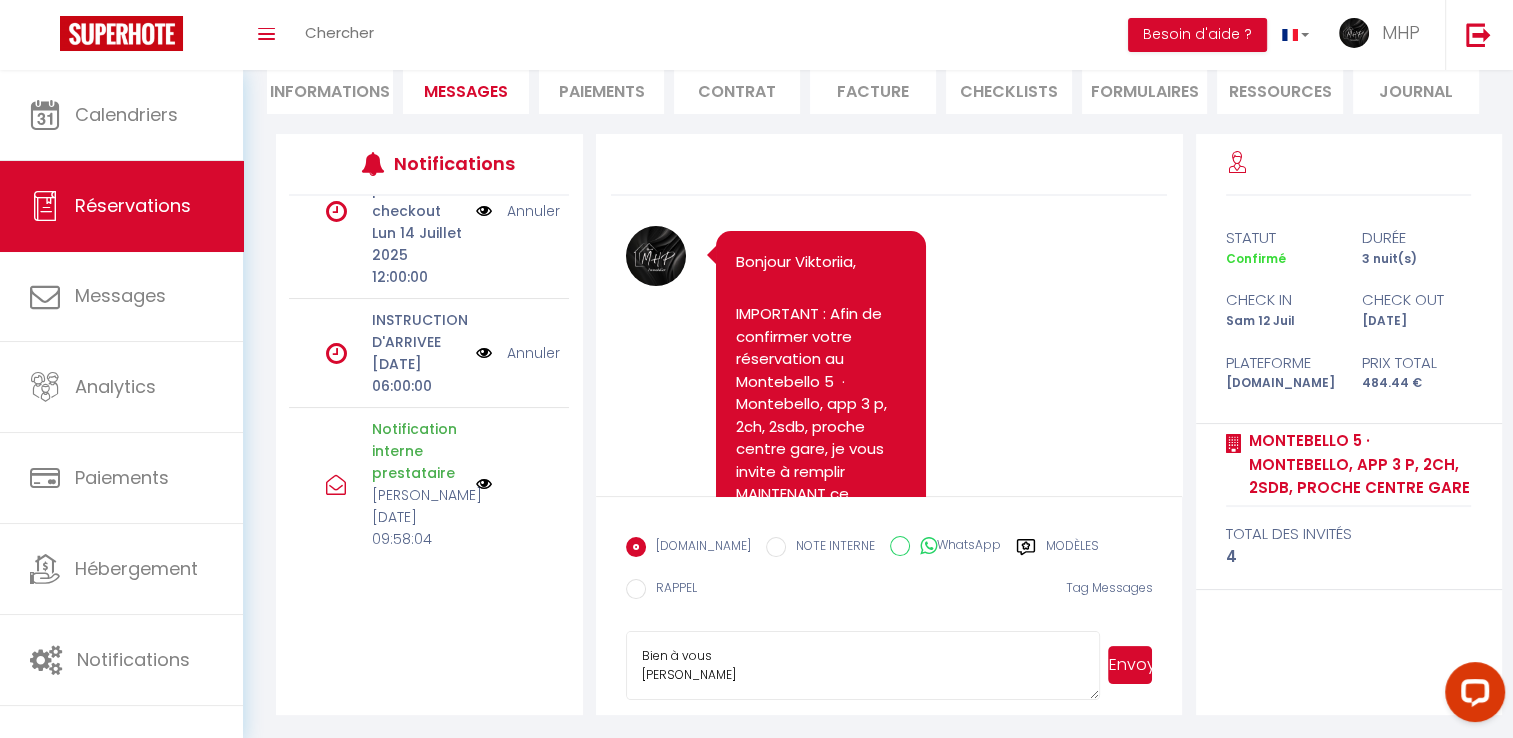 type on "[URL][DOMAIN_NAME]
Le lien contenant l'adresse du Keynest ainsi que le code unique de retrait vous sera envoyé séparément.
Bon séjour, je reste disponible si besoin.
Bien à vous
[PERSON_NAME]" 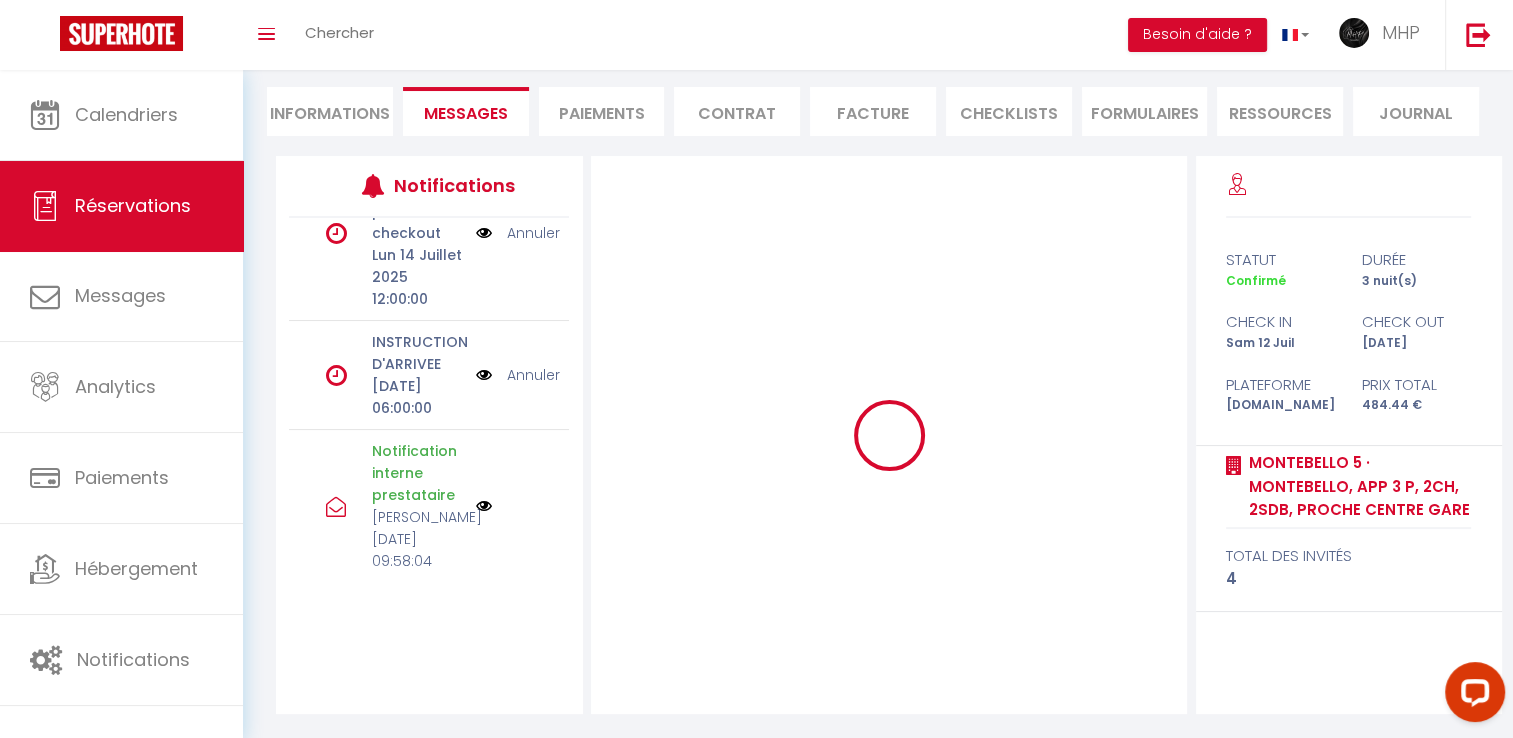scroll, scrollTop: 175, scrollLeft: 0, axis: vertical 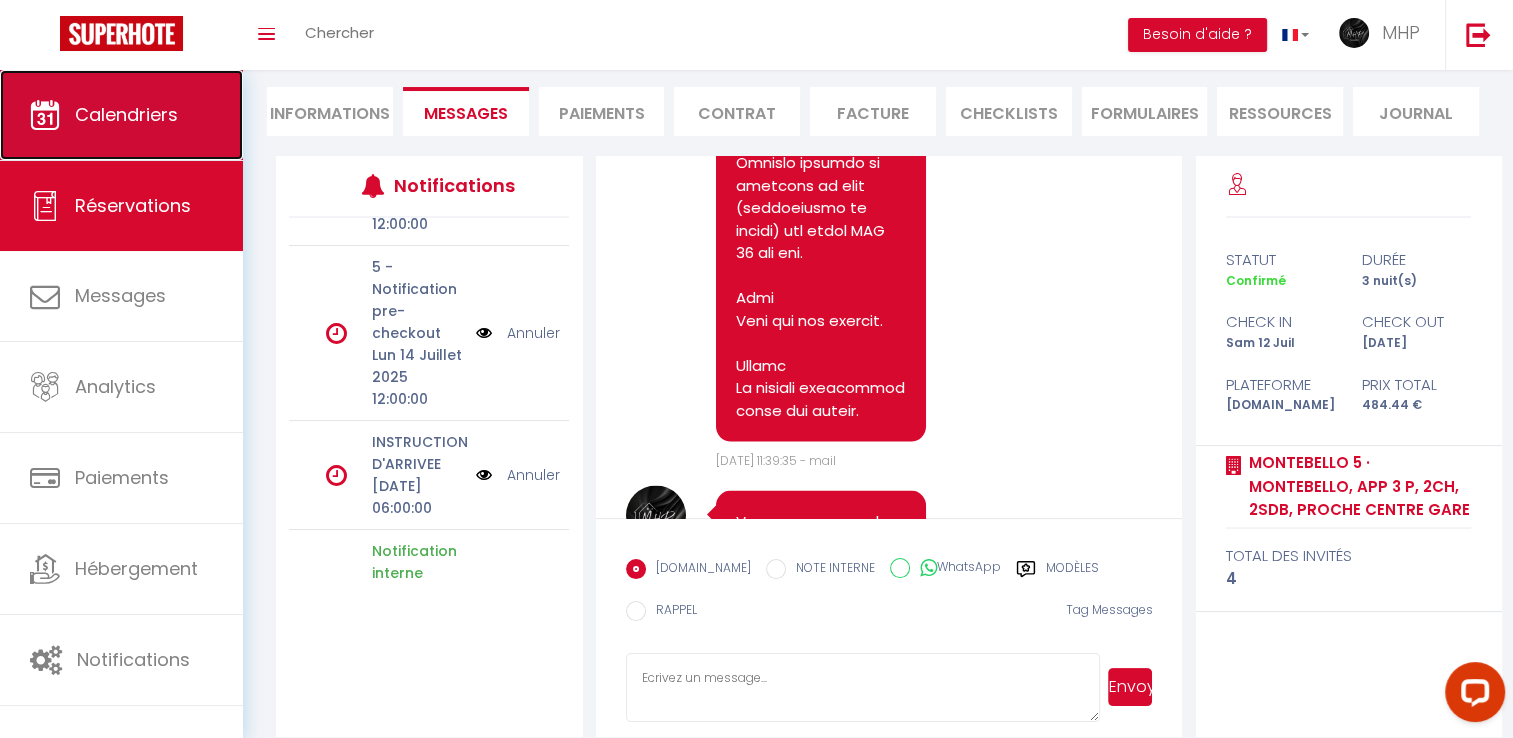 click on "Calendriers" at bounding box center (126, 114) 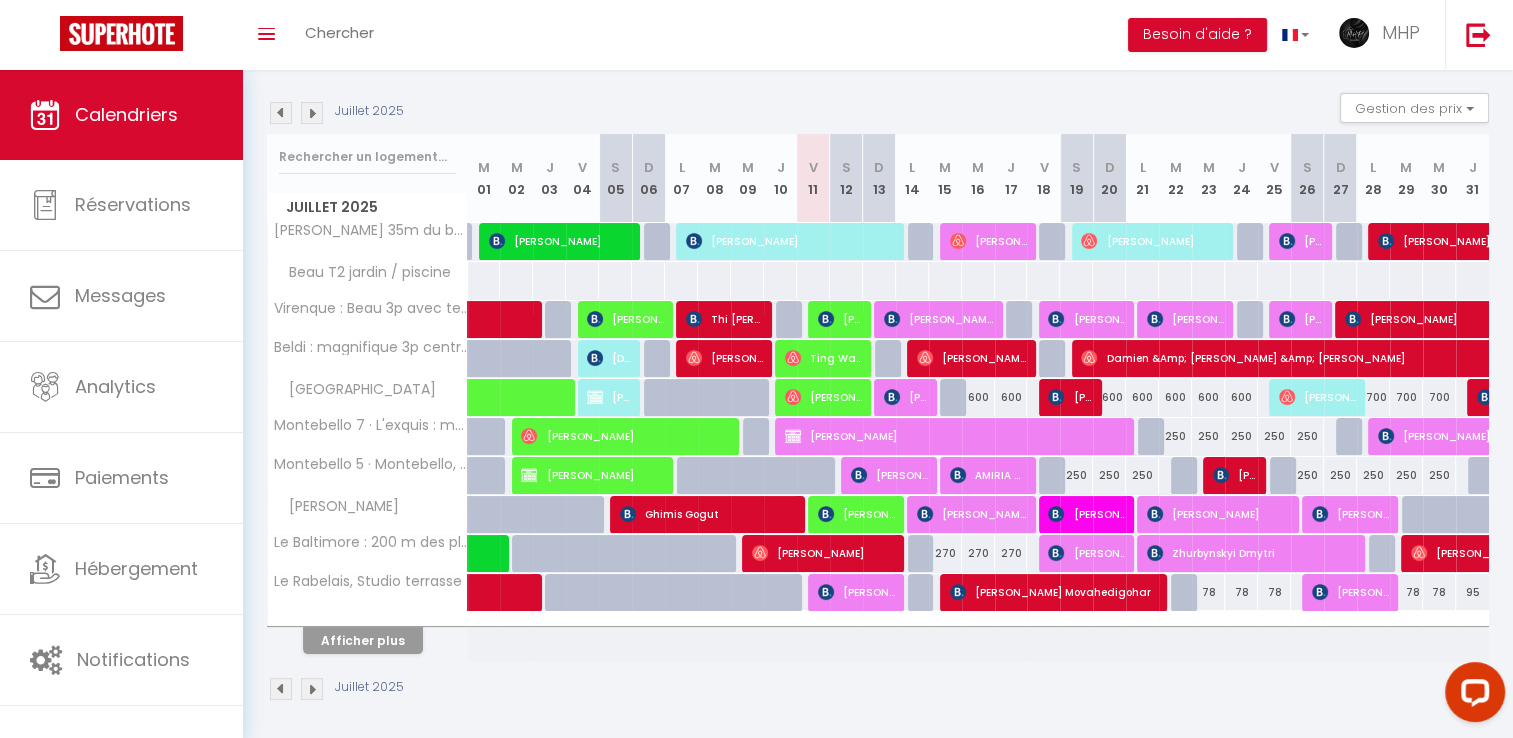 scroll, scrollTop: 196, scrollLeft: 0, axis: vertical 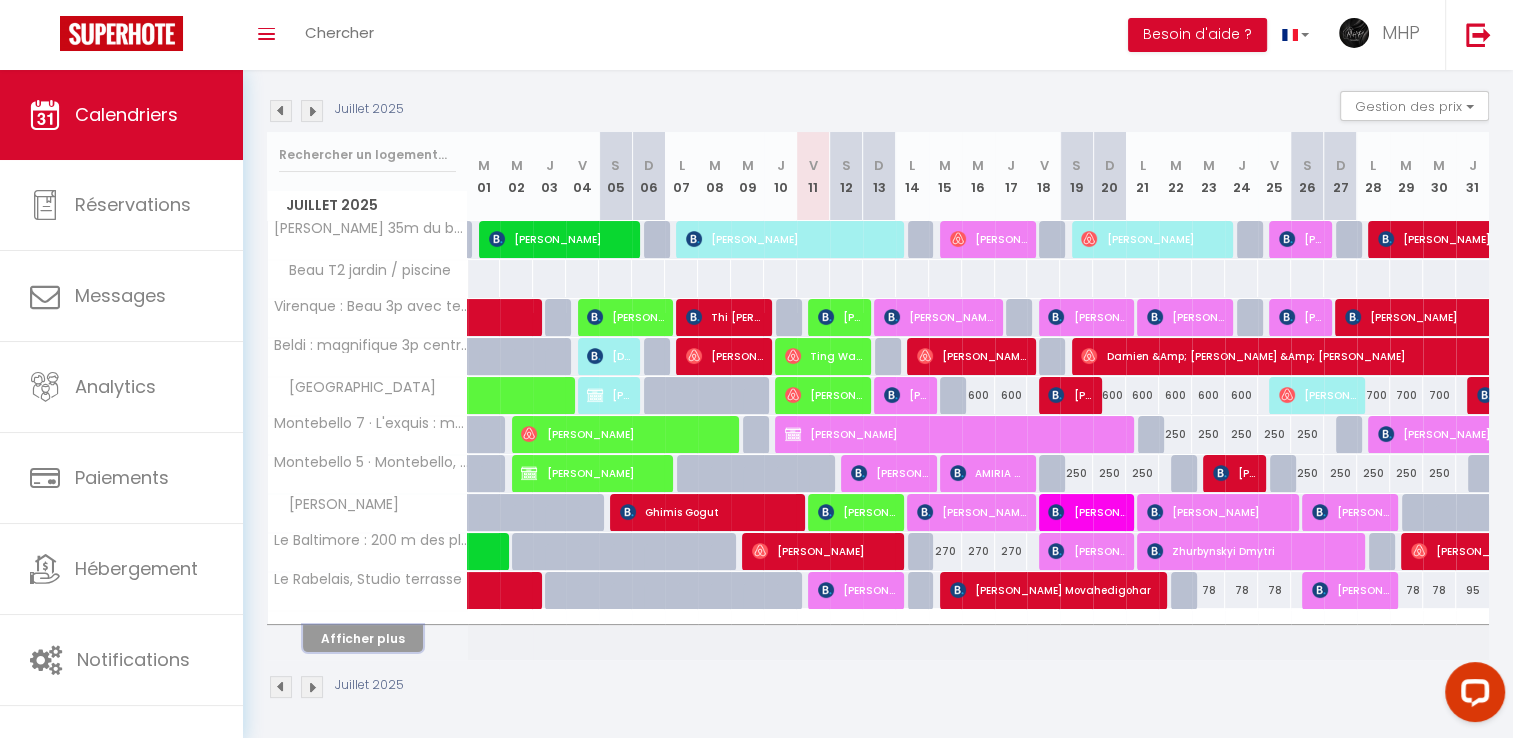 click on "Afficher plus" at bounding box center (363, 638) 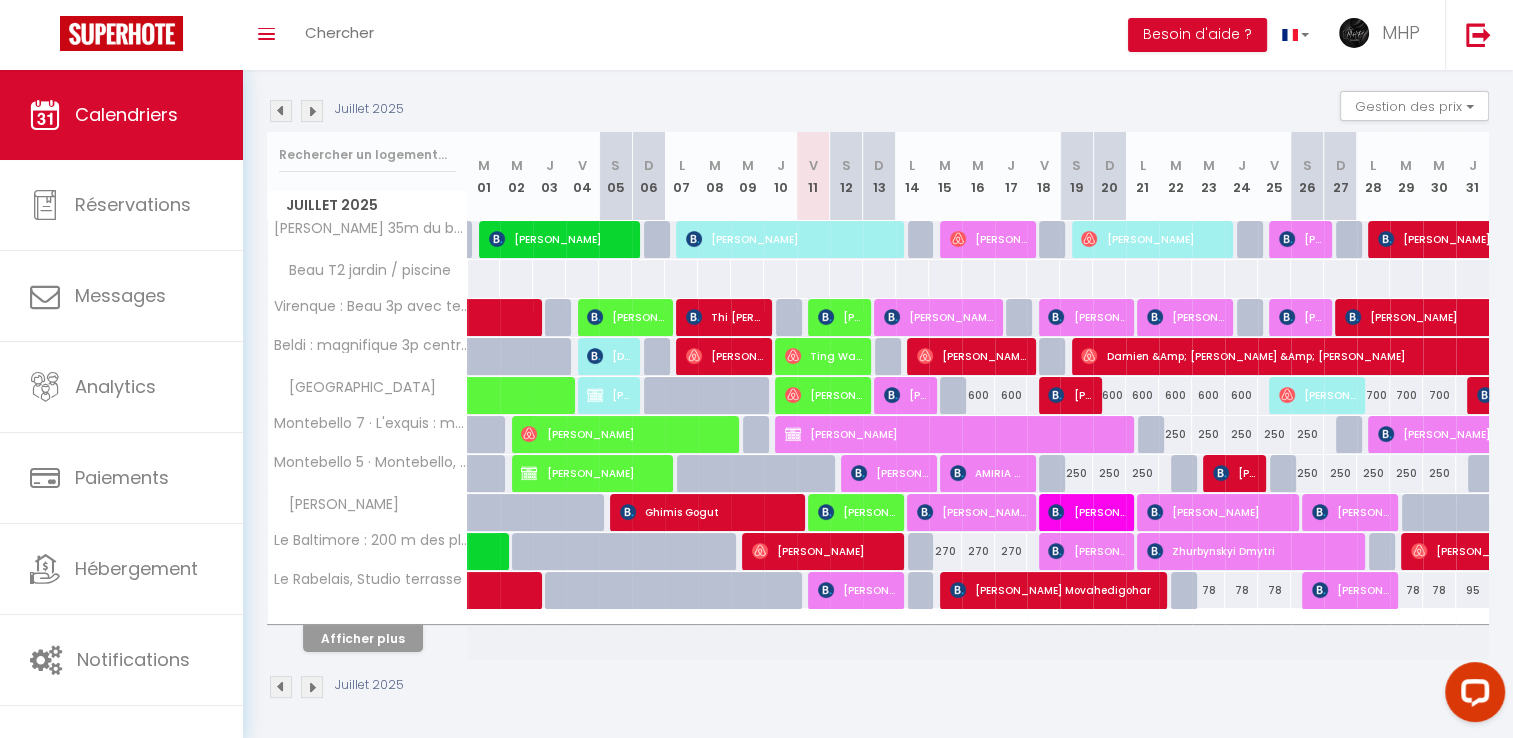 select 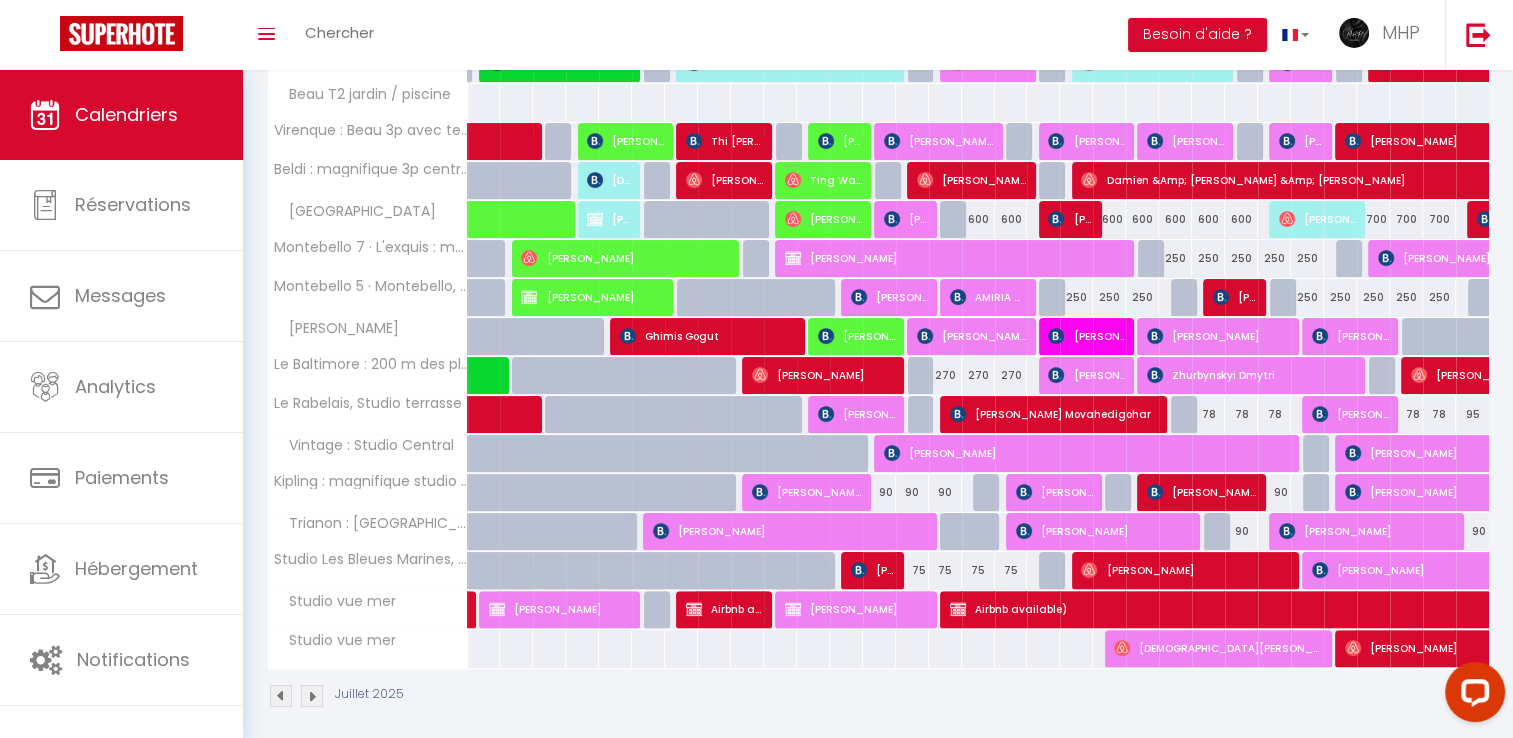 scroll, scrollTop: 380, scrollLeft: 0, axis: vertical 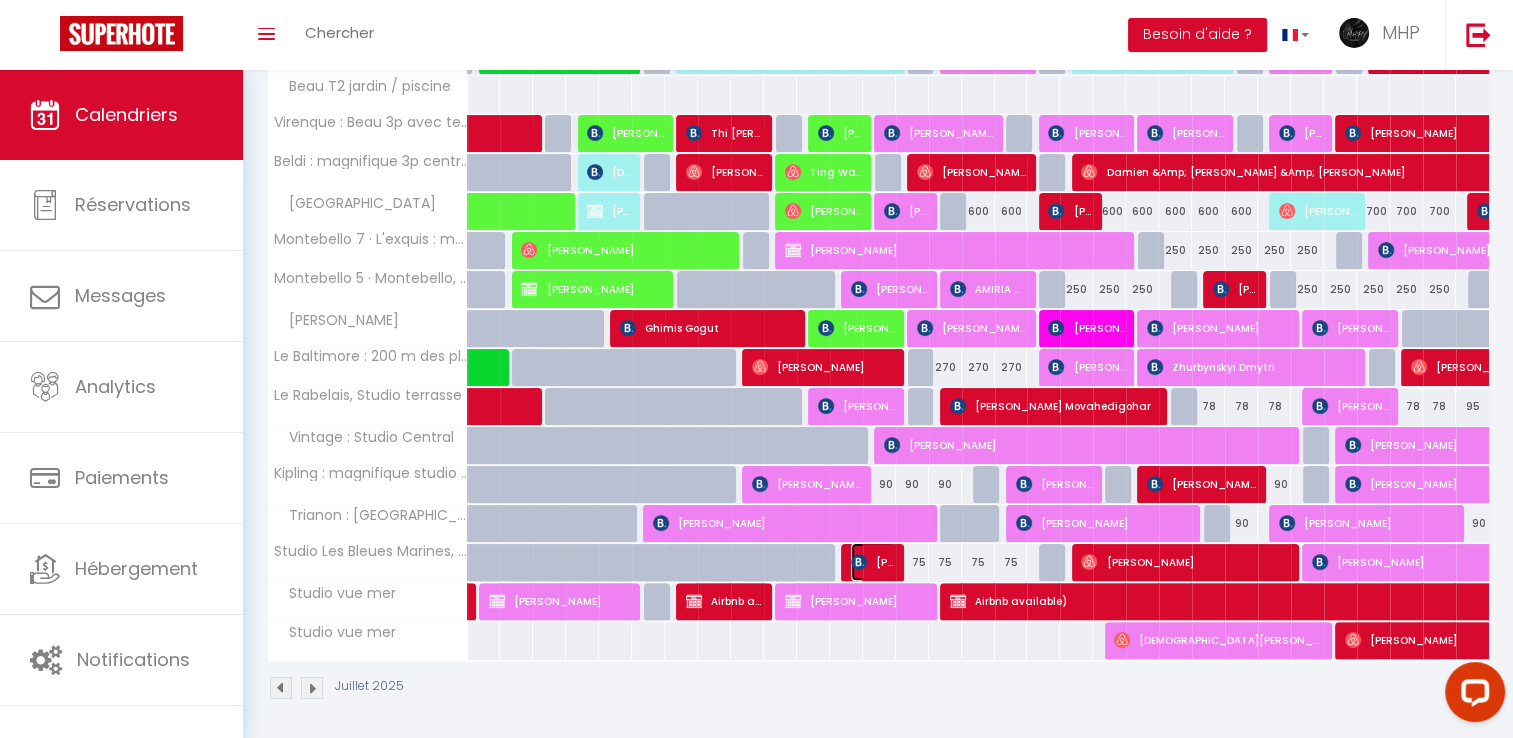 click on "[PERSON_NAME]" at bounding box center (873, 562) 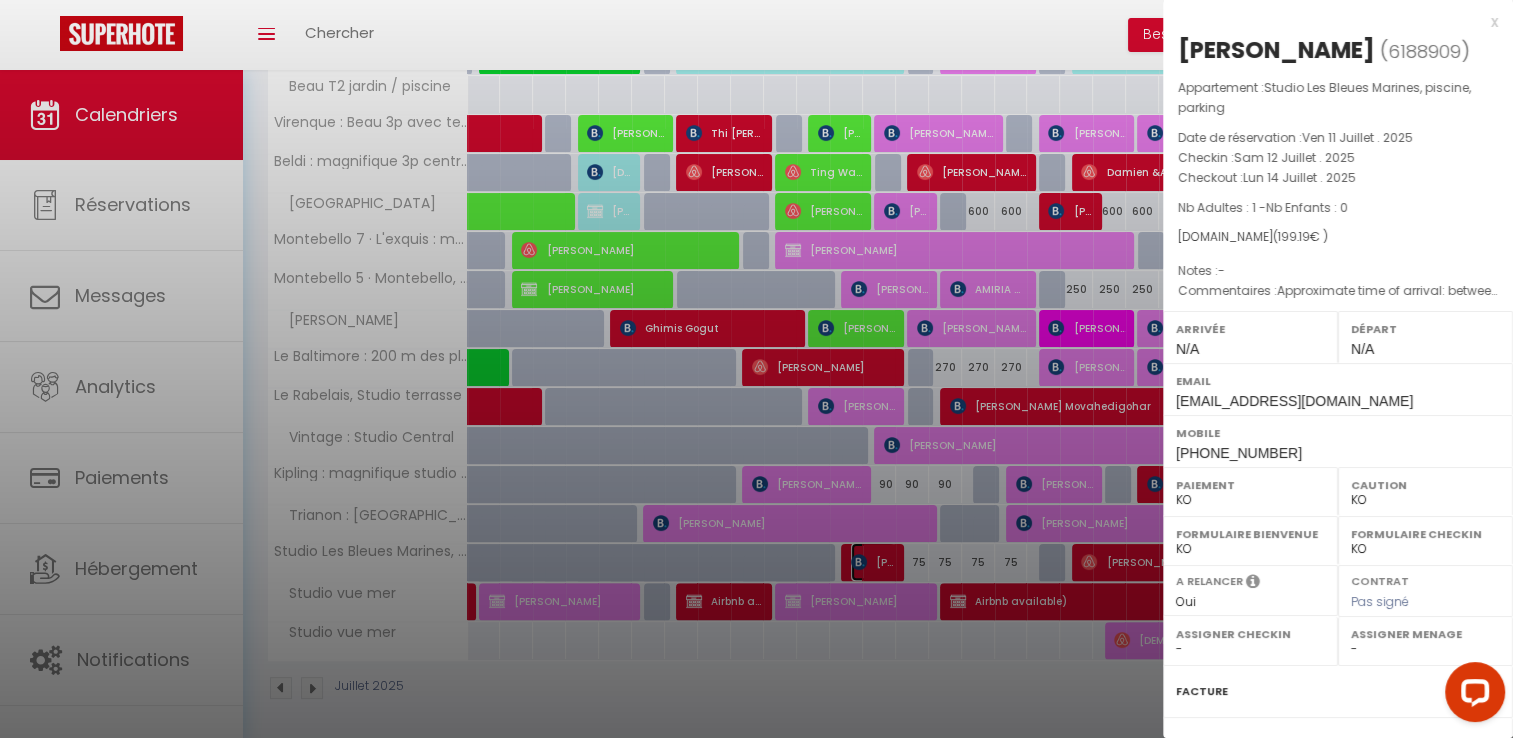 select on "40441" 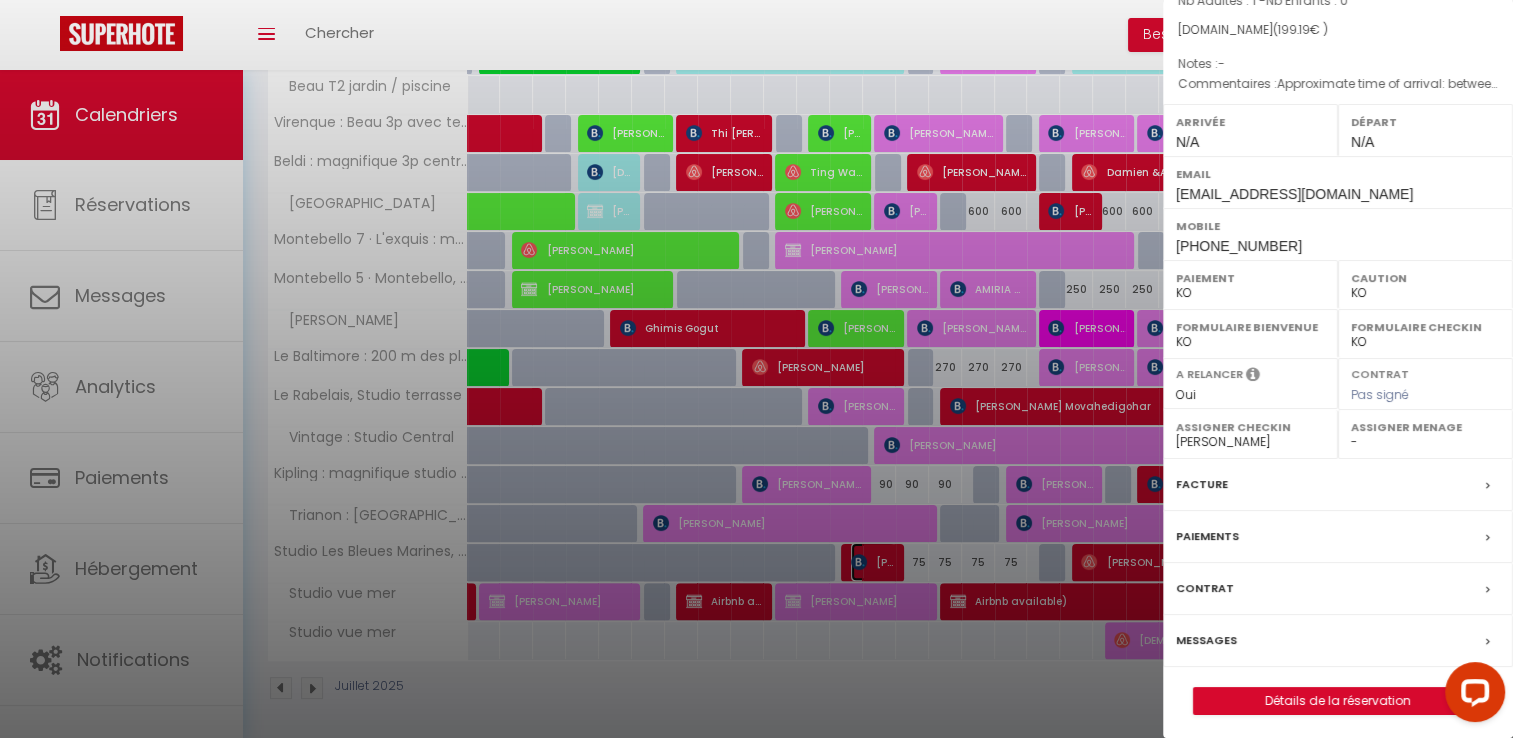 scroll, scrollTop: 210, scrollLeft: 0, axis: vertical 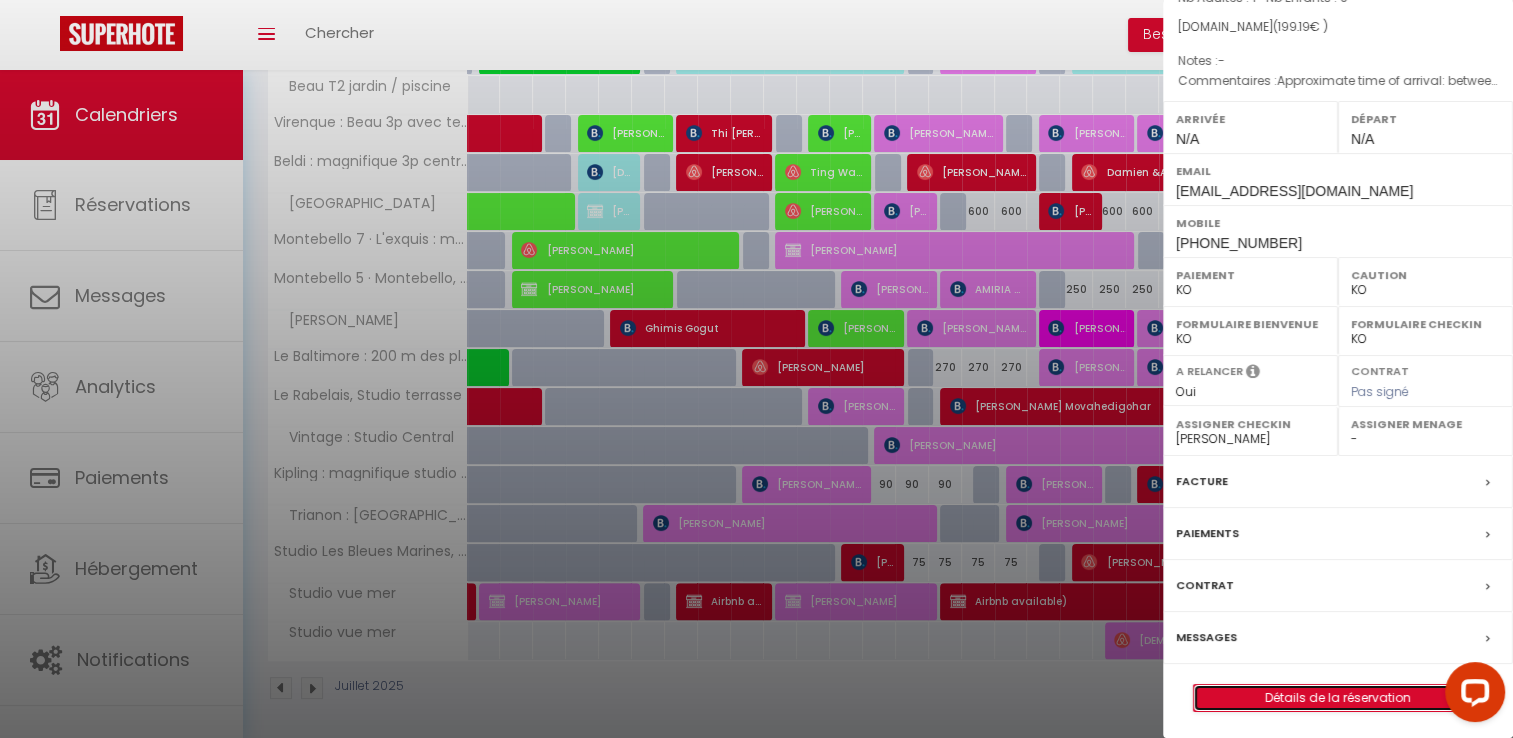 click on "Détails de la réservation" at bounding box center (1338, 698) 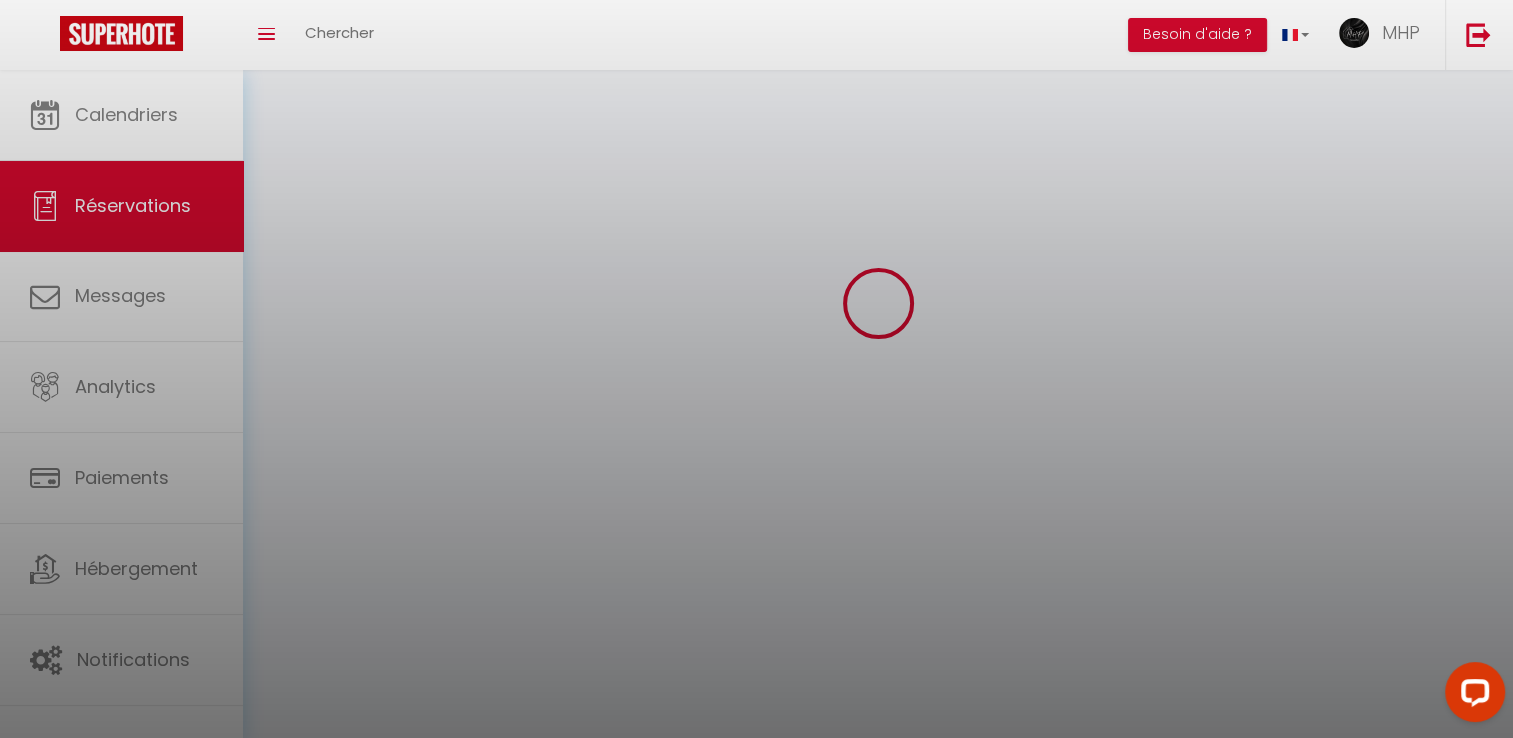 scroll, scrollTop: 0, scrollLeft: 0, axis: both 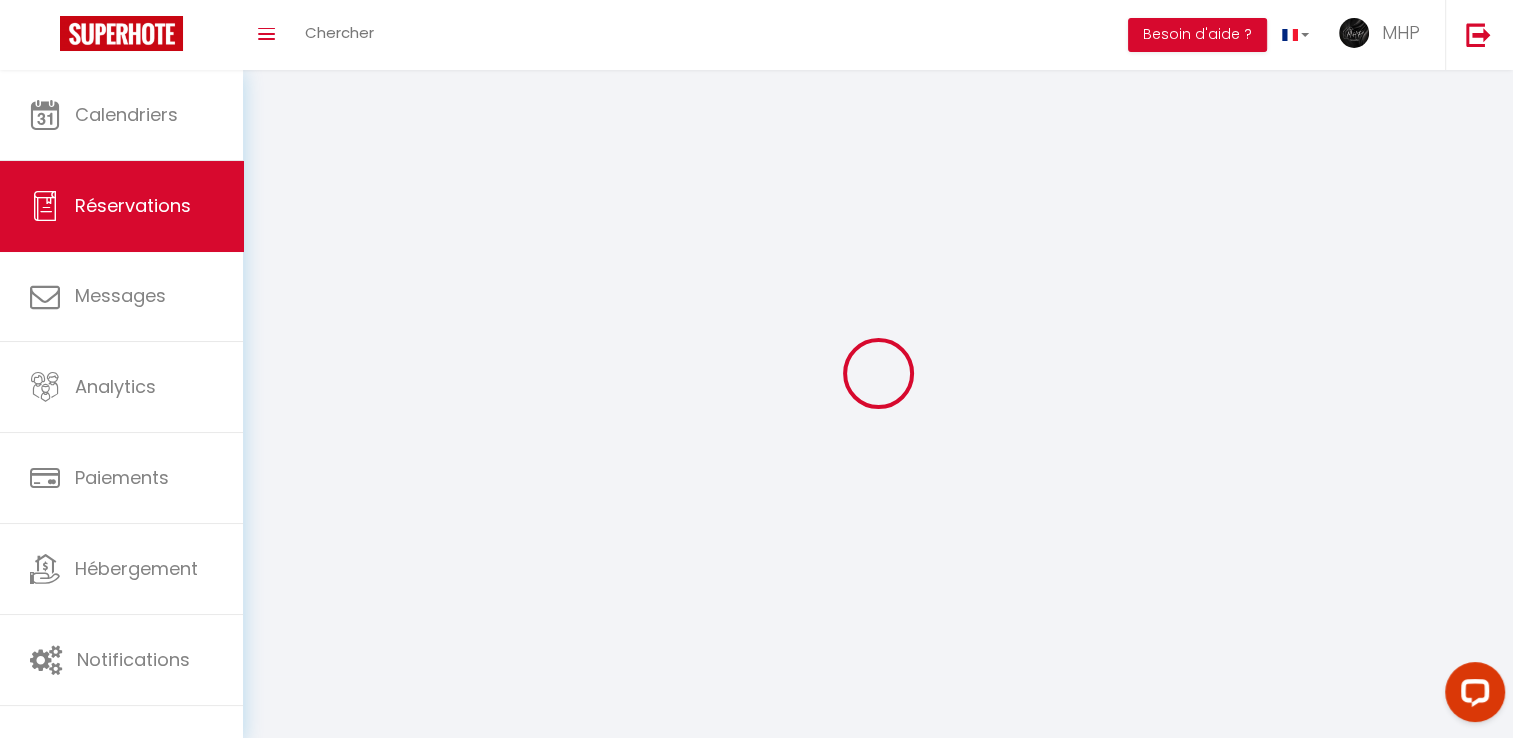 type on "cherfi" 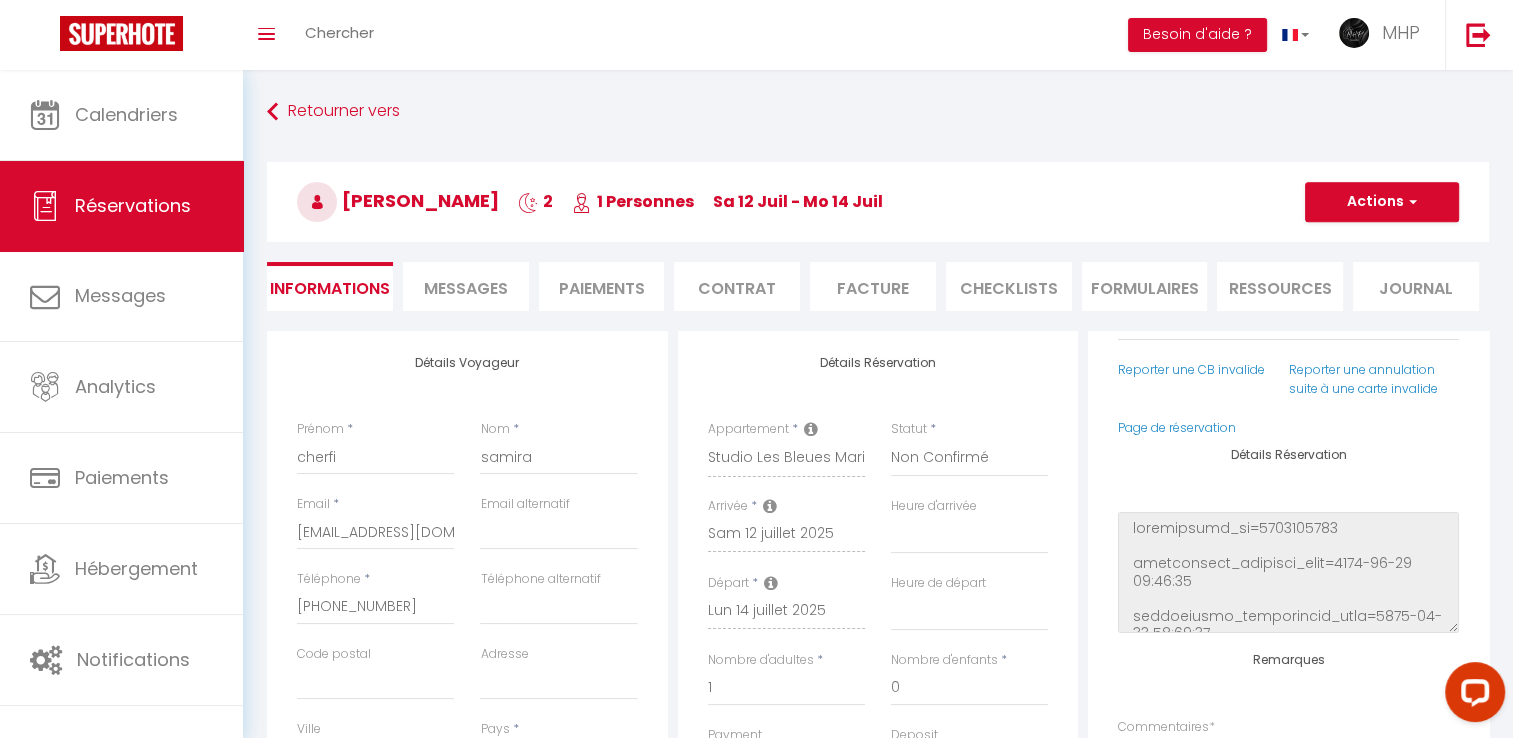 scroll, scrollTop: 236, scrollLeft: 0, axis: vertical 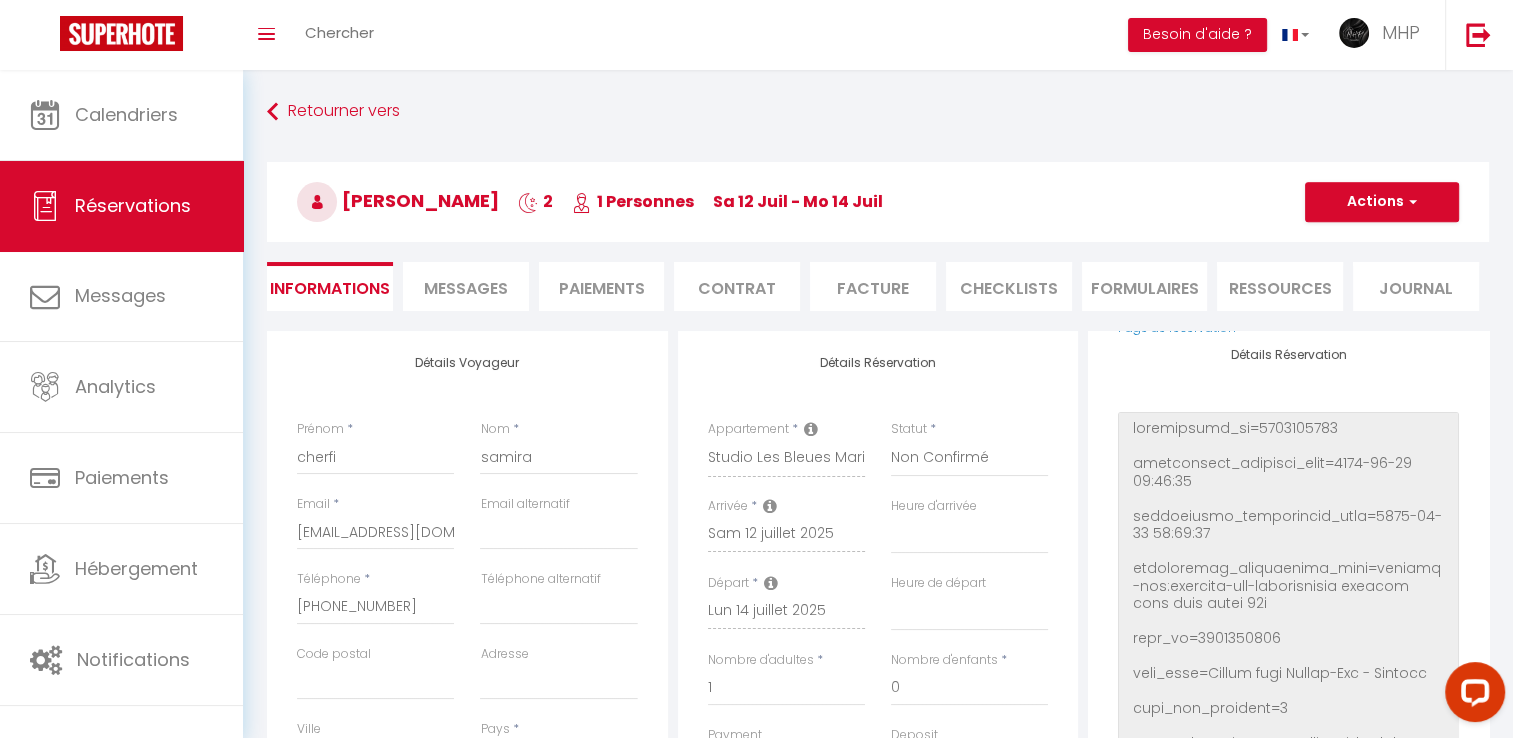 click on "Coaching SuperHote ce soir à 18h00, pour participer:  [URL][DOMAIN_NAME][SECURITY_DATA]   ×     Toggle navigation       Toggle Search     Toggle menubar     Chercher   BUTTON
Besoin d'aide ?
MHP   Paramètres        Équipe     Résultat de la recherche   Aucun résultat     Calendriers     Réservations     Messages     Analytics      Paiements     Hébergement     Notifications                 Résultat de la recherche   Id   Appart   Voyageur    Checkin   Checkout   Nuits   Pers.   Plateforme   Statut     Résultat de la recherche   Aucun résultat            Retourner vers    [GEOGRAPHIC_DATA]   samira   2    1 Personnes
[DATE] - Mo [DATE]
Actions
Enregistrer   Dupliquer   Supprimer
Actions
Enregistrer   Aperçu et éditer   Envoyer la facture   Copier le lien" at bounding box center (756, 369) 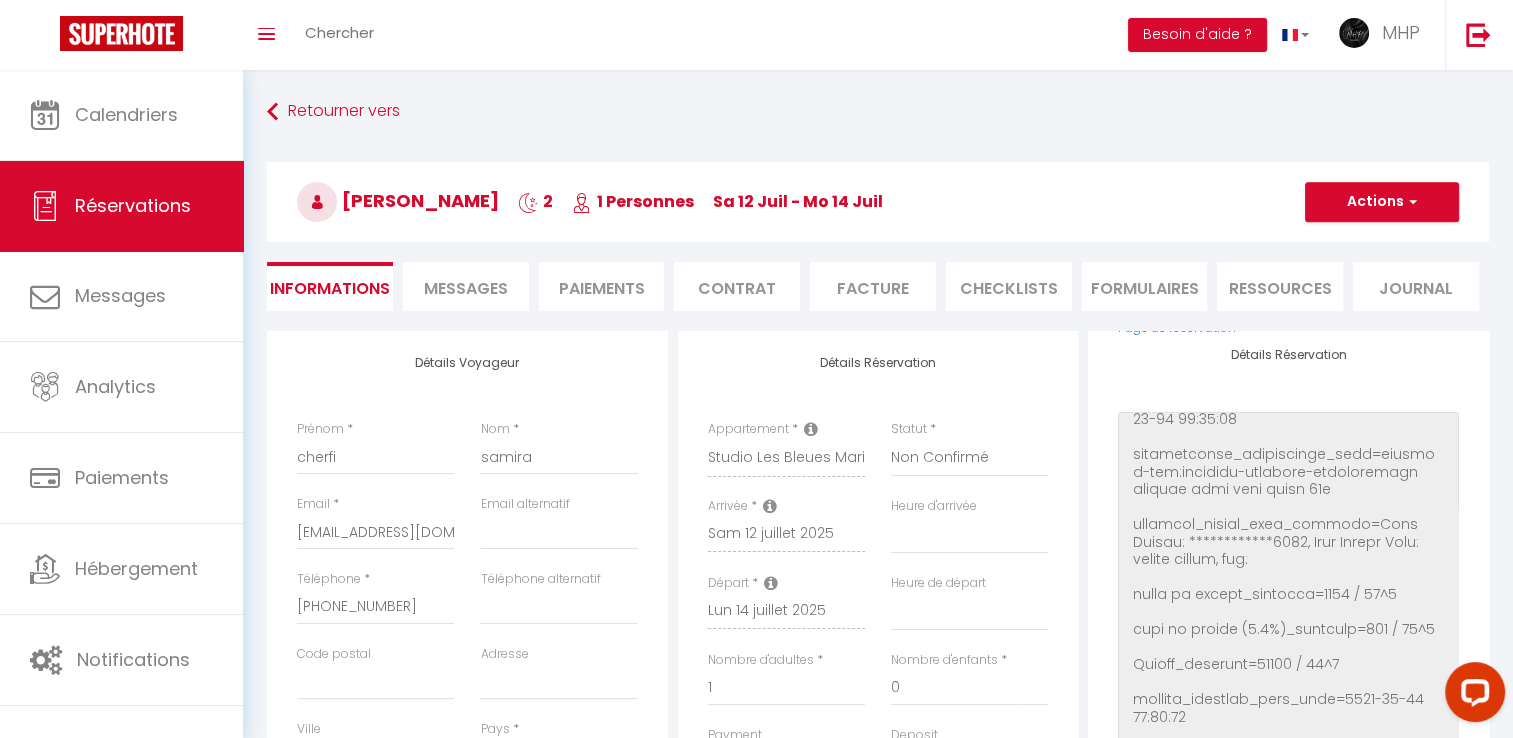 scroll, scrollTop: 988, scrollLeft: 0, axis: vertical 